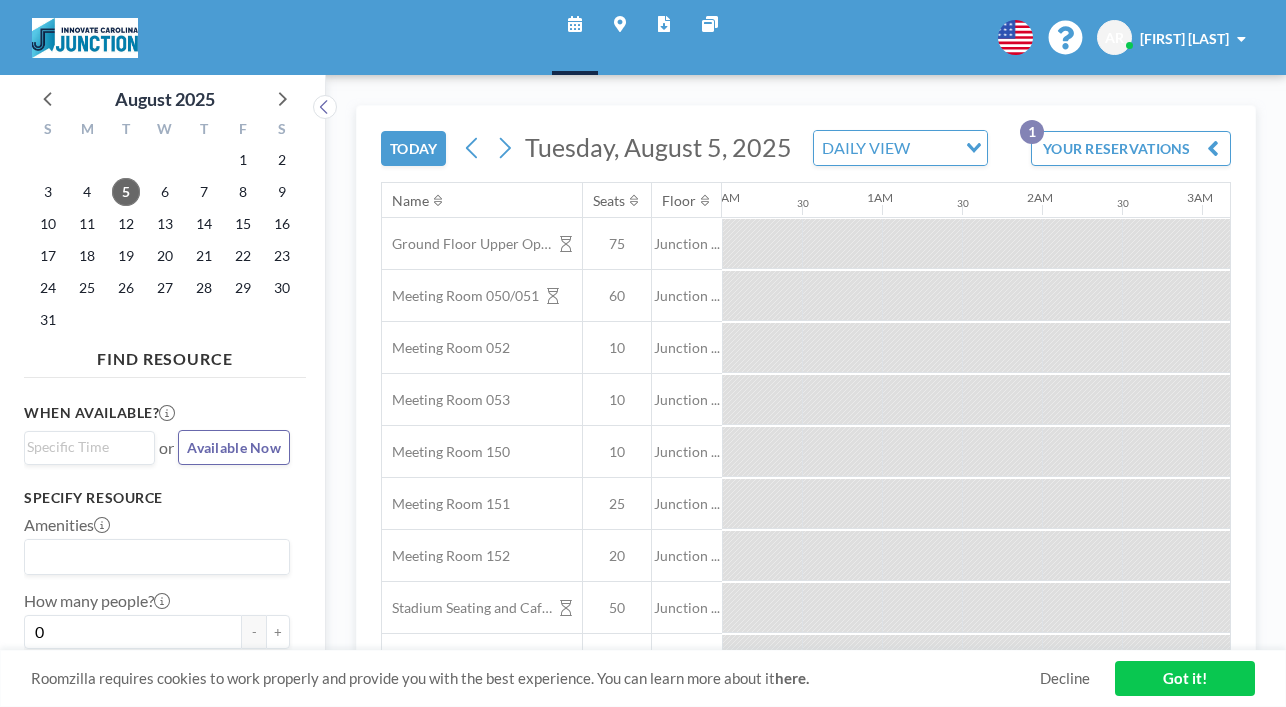 scroll, scrollTop: 0, scrollLeft: 0, axis: both 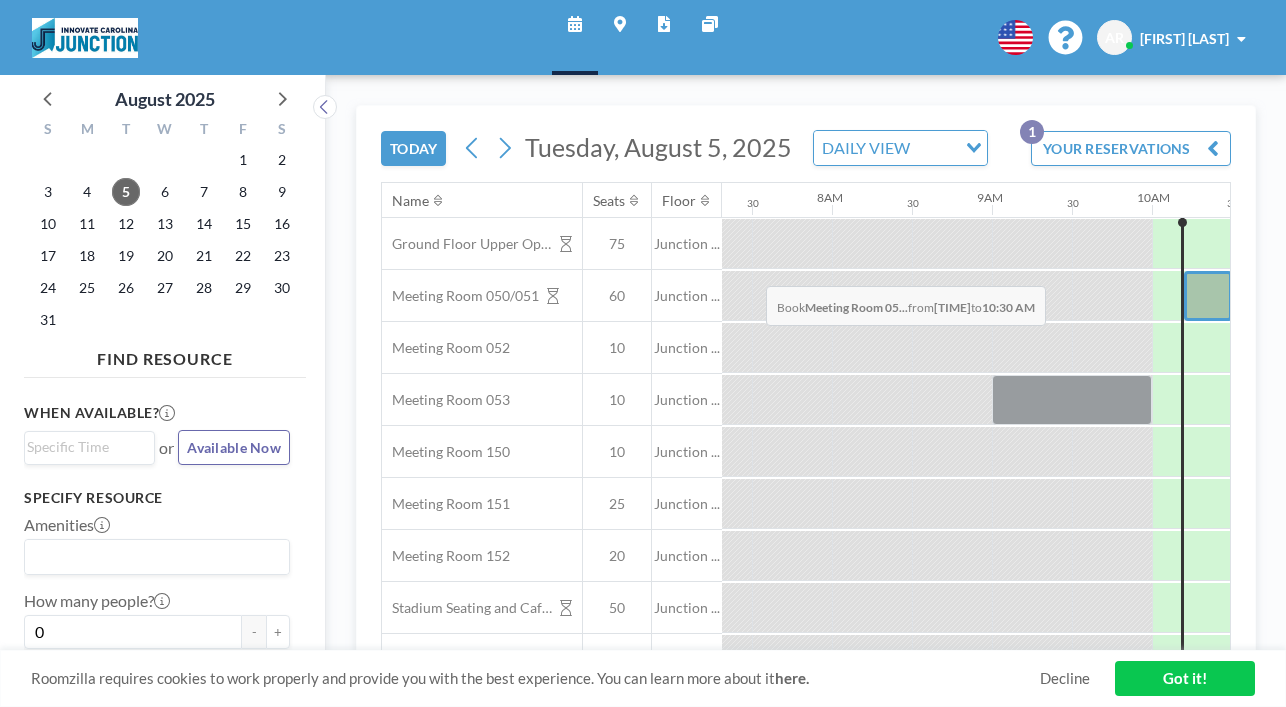 click at bounding box center (1208, 296) 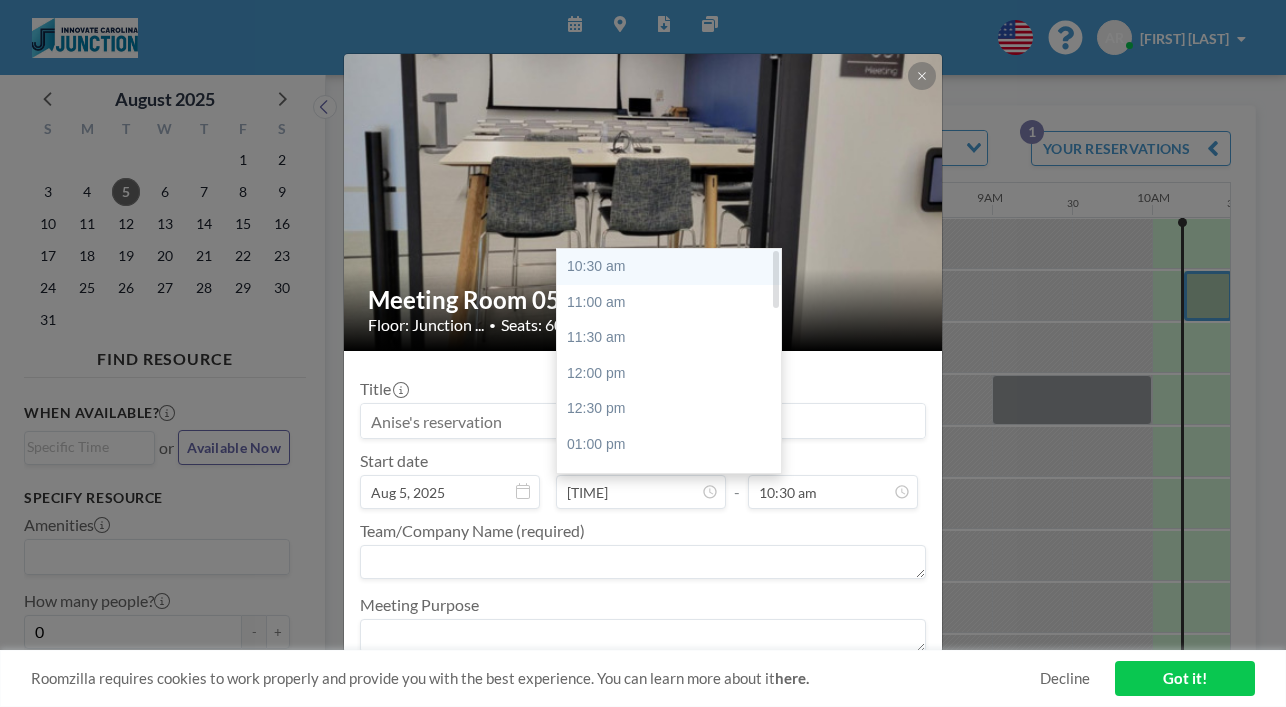 click on "10:30 am" at bounding box center (672, 267) 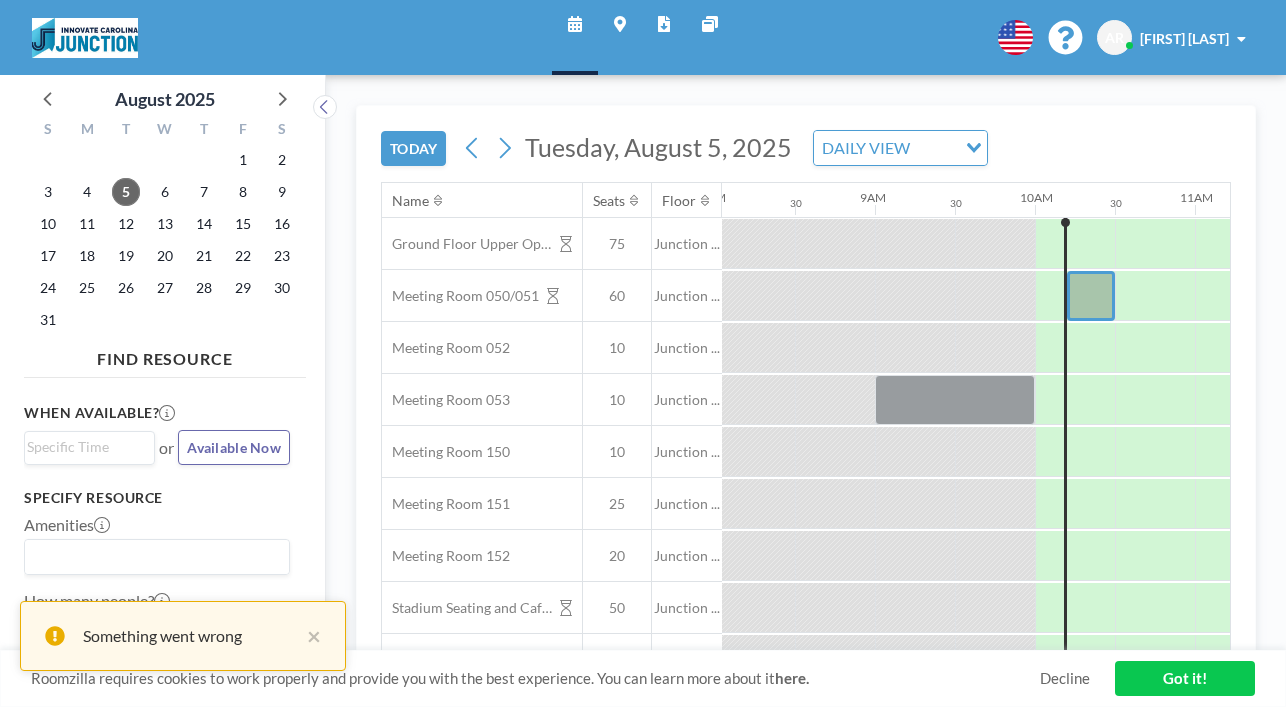 scroll, scrollTop: 0, scrollLeft: 1300, axis: horizontal 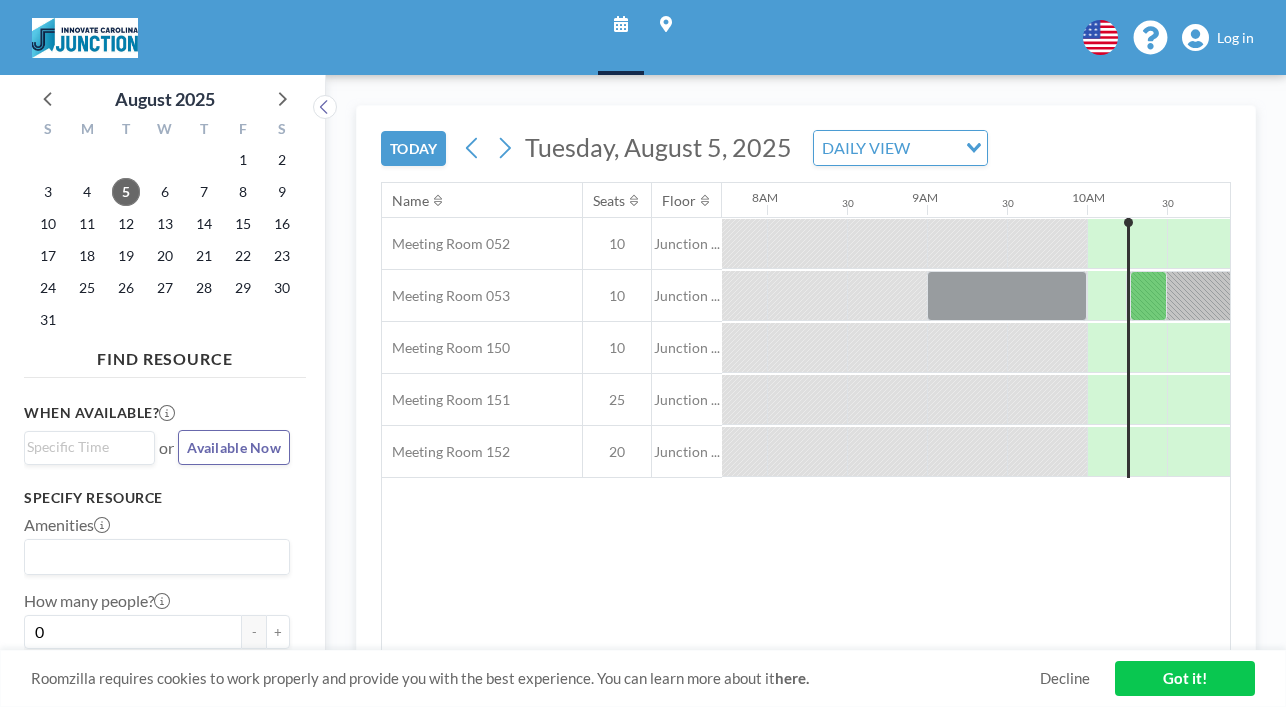 click on "Log in" at bounding box center [1218, 38] 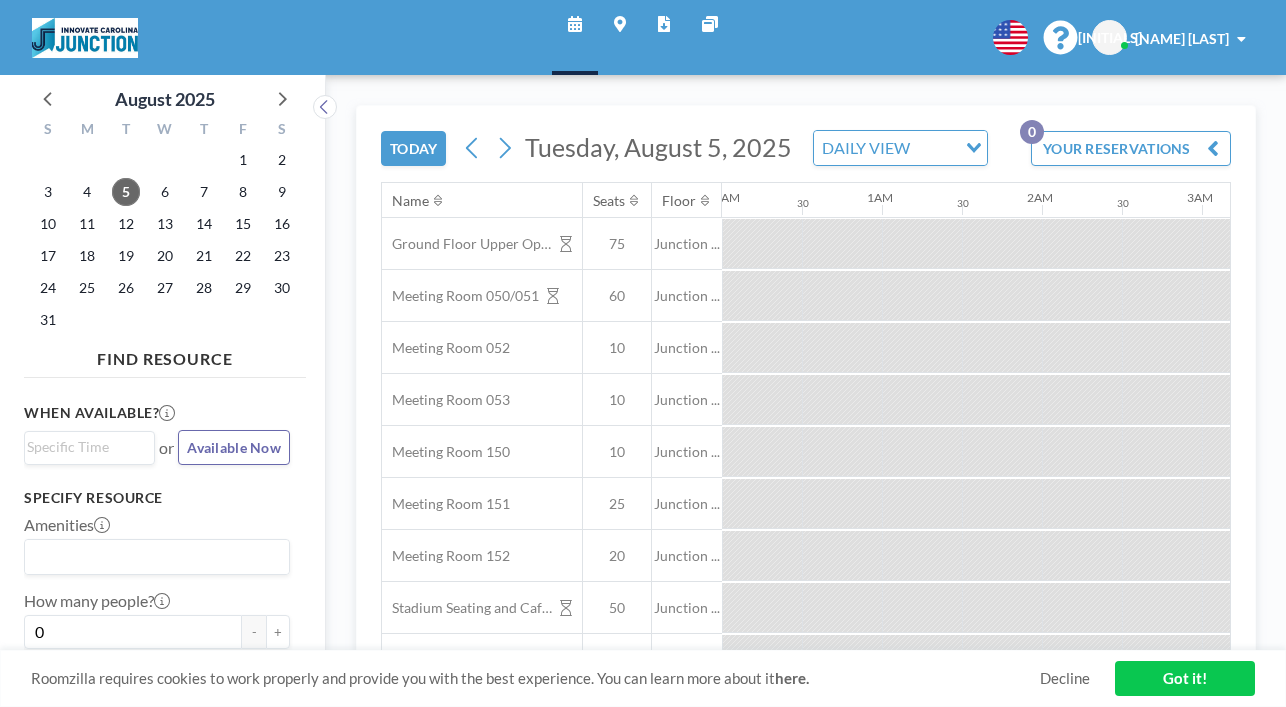 scroll, scrollTop: 0, scrollLeft: 0, axis: both 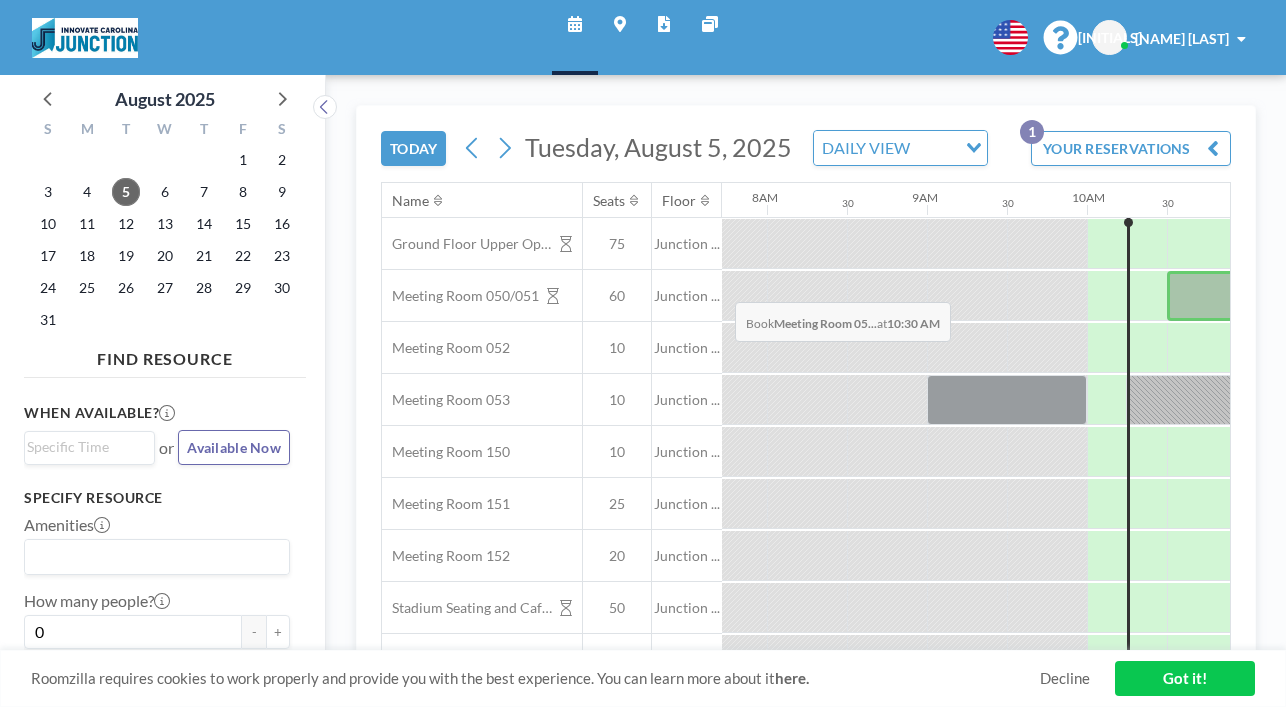 click at bounding box center [1207, 296] 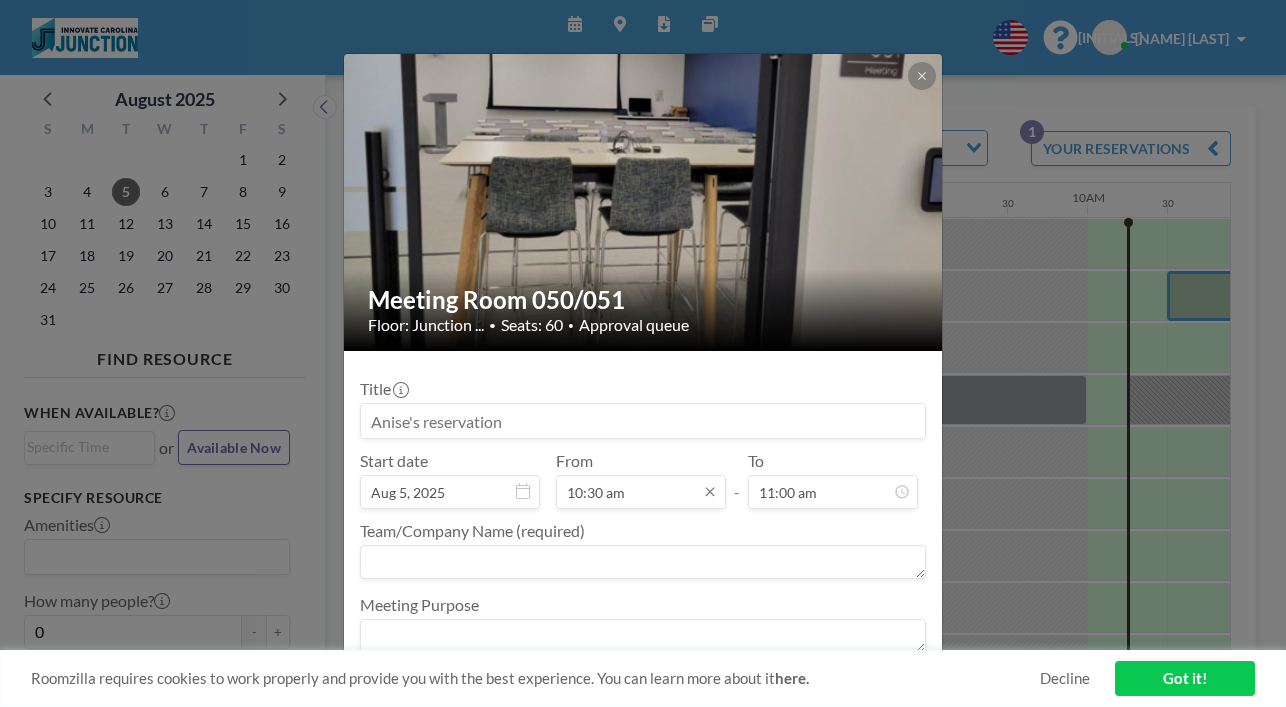 scroll, scrollTop: 702, scrollLeft: 0, axis: vertical 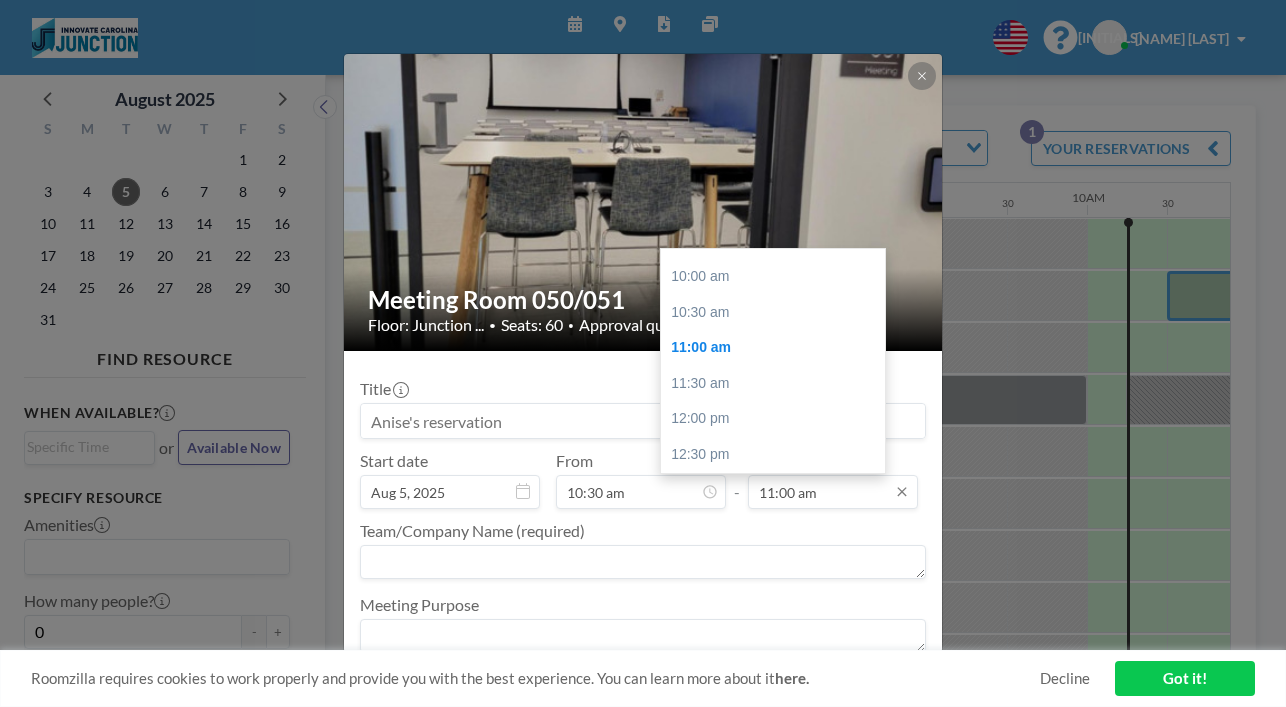 click on "11:00 am" at bounding box center (833, 492) 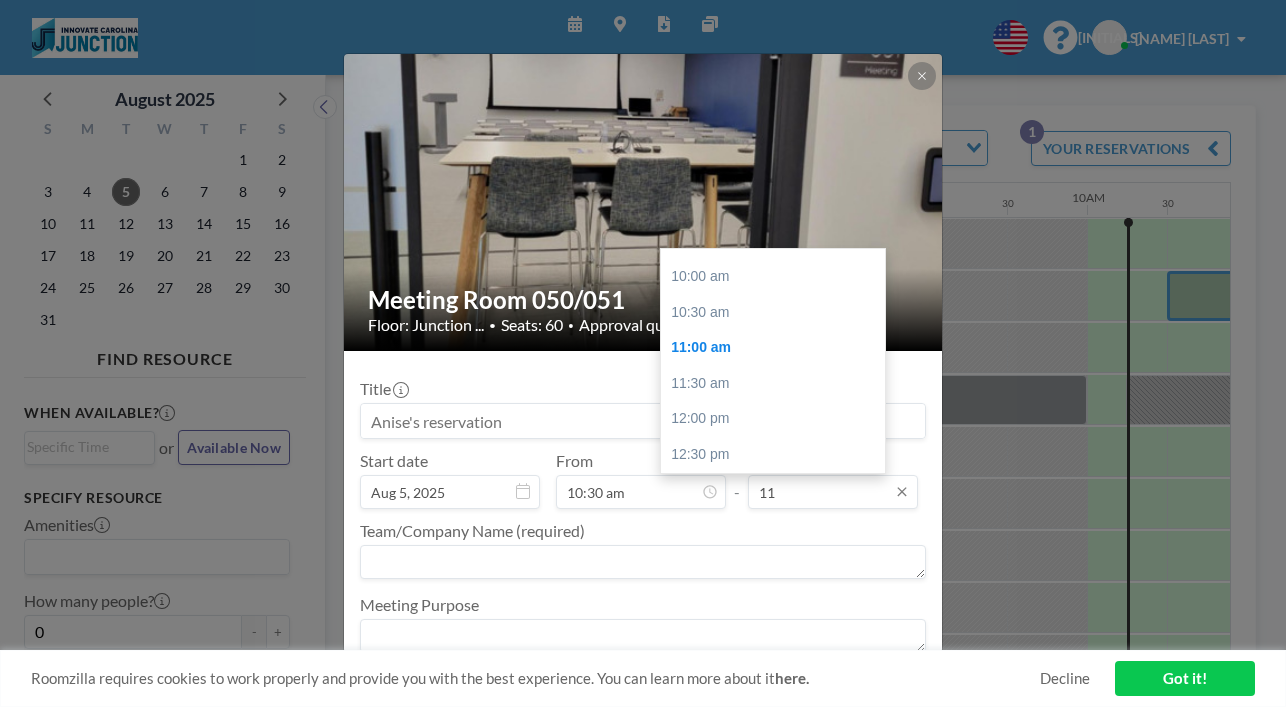 type on "1" 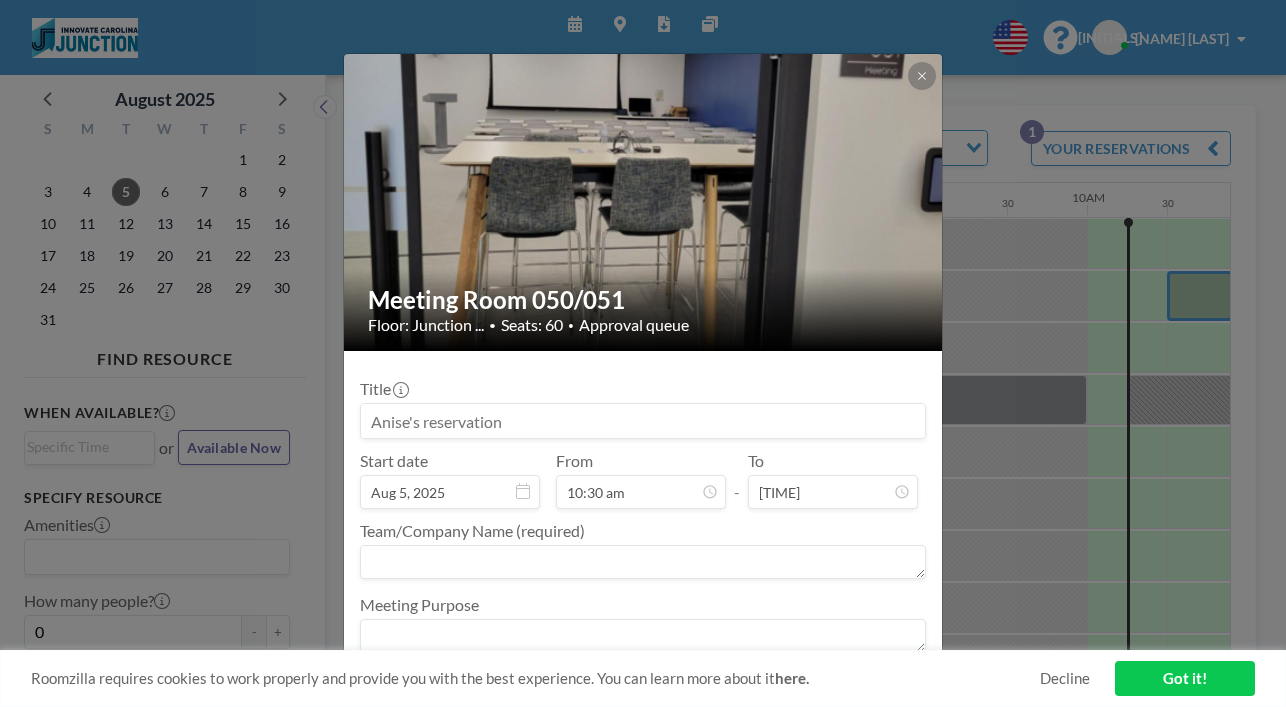 scroll, scrollTop: 702, scrollLeft: 0, axis: vertical 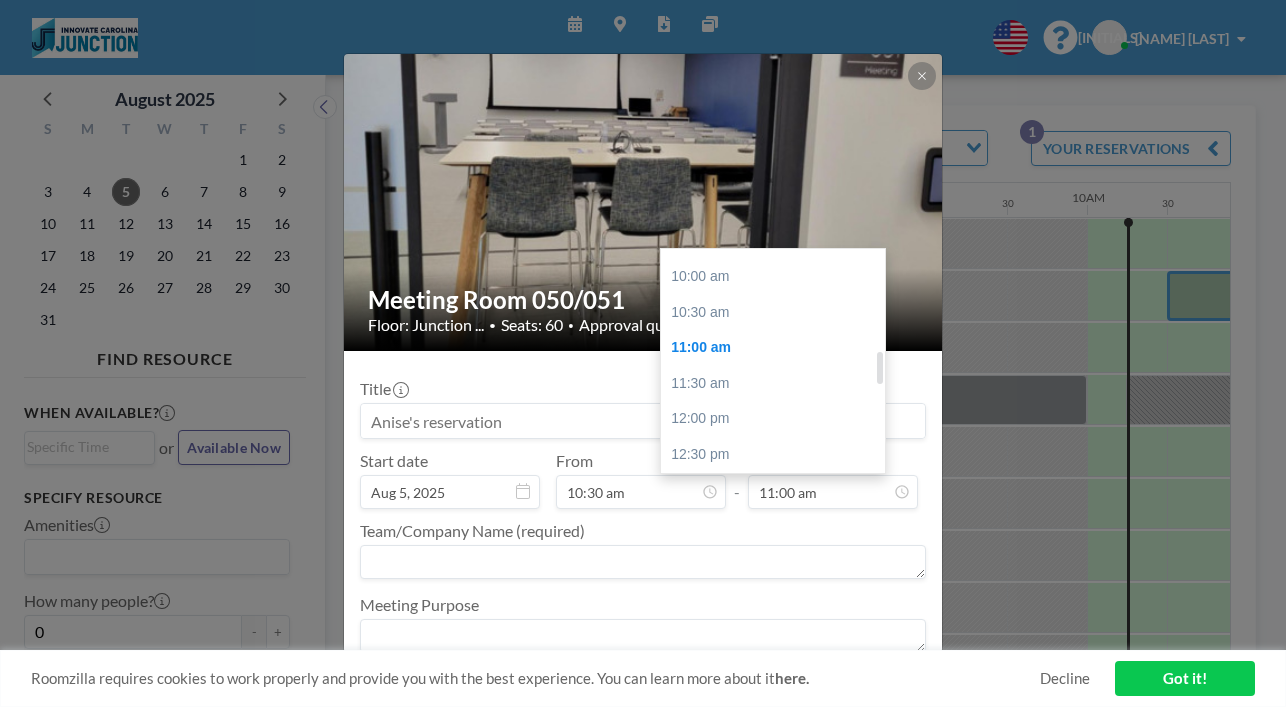 click on "02:00 pm" at bounding box center (776, 562) 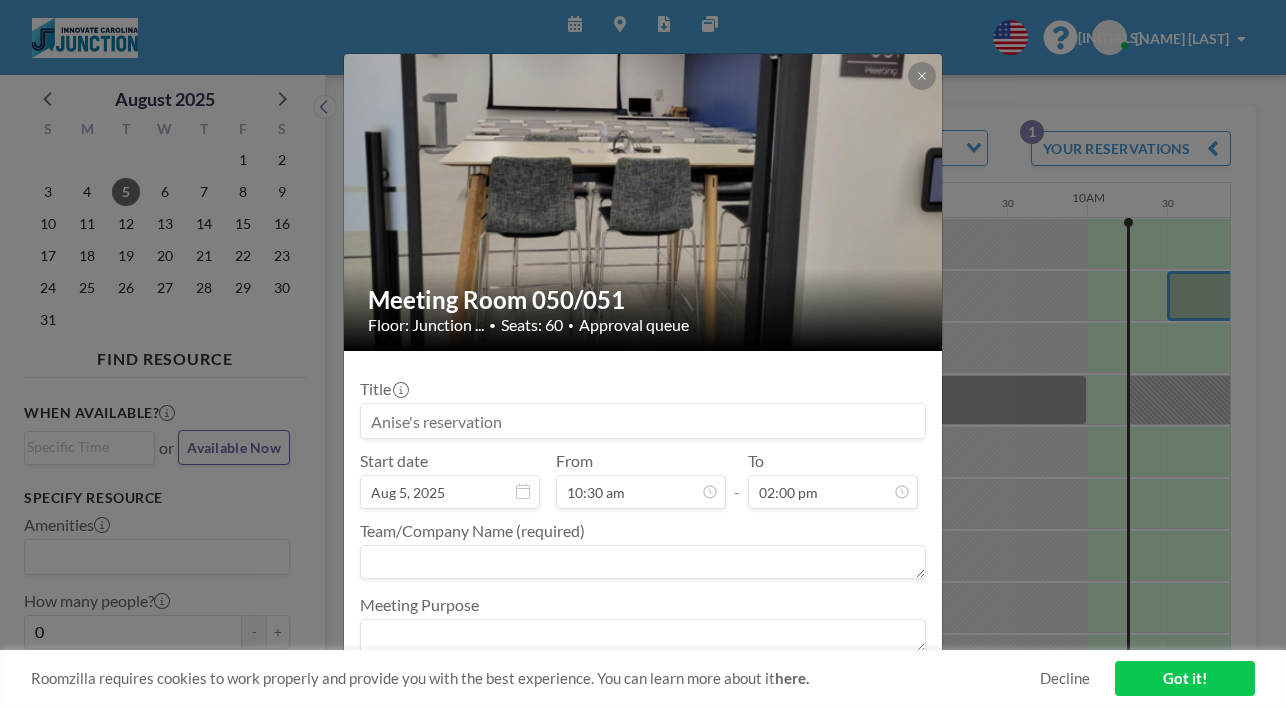 scroll, scrollTop: 894, scrollLeft: 0, axis: vertical 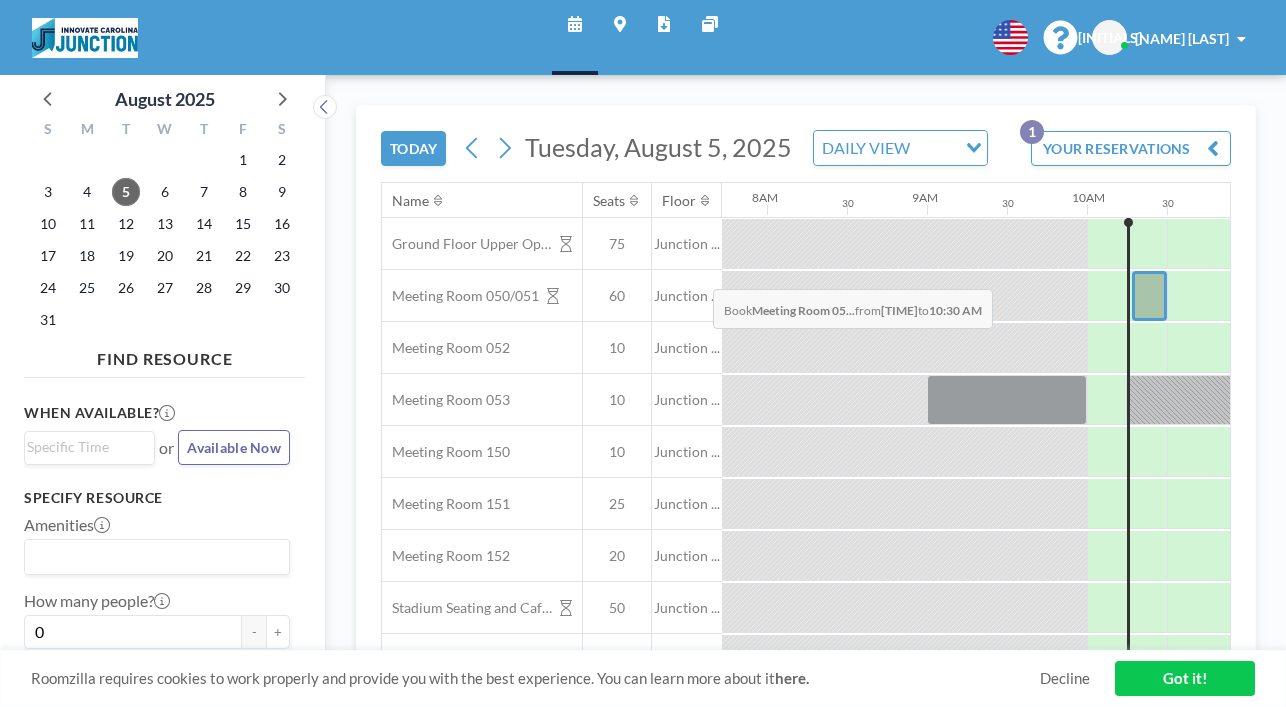 click at bounding box center (1149, 296) 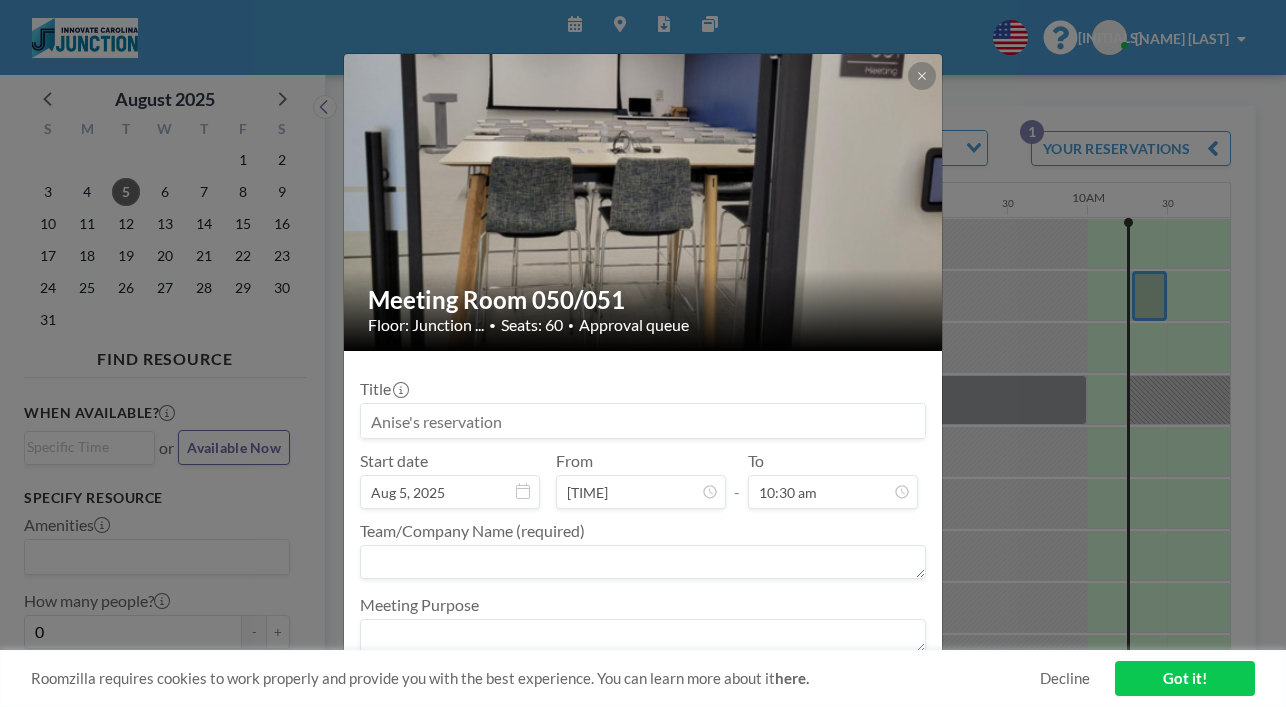 click at bounding box center (643, 421) 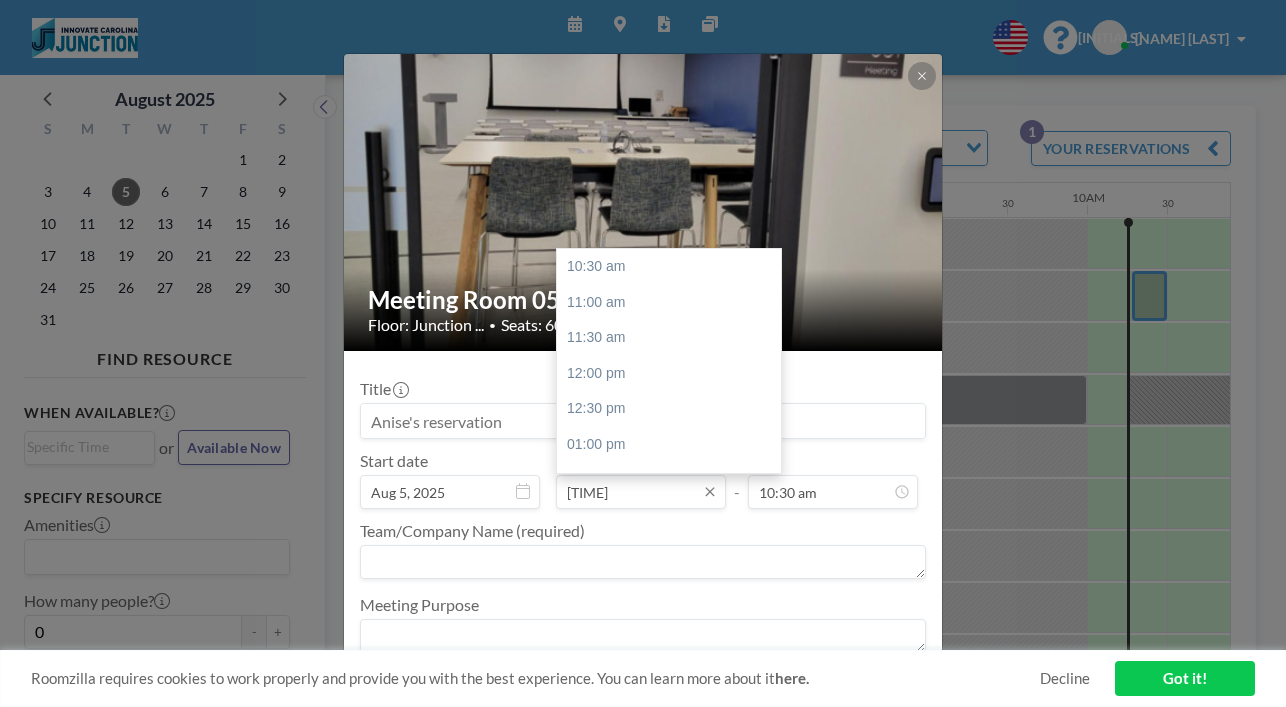 click on "[TIME]" at bounding box center [641, 492] 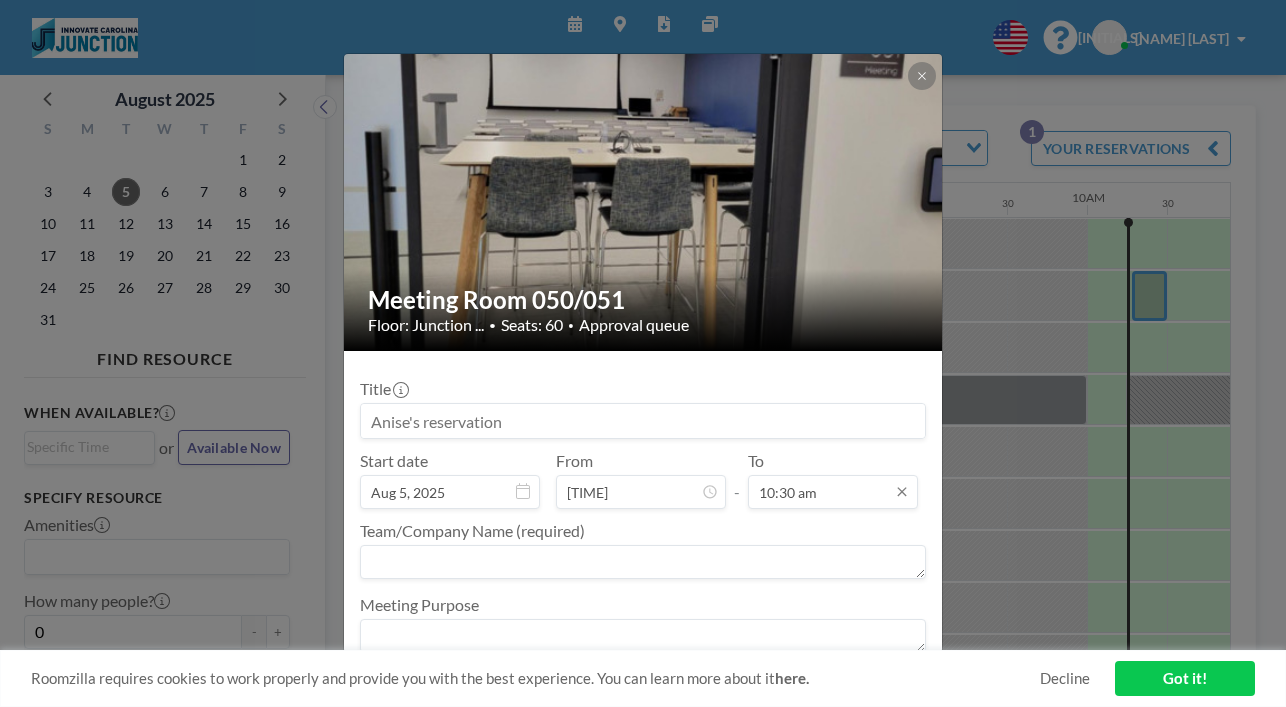 scroll, scrollTop: 670, scrollLeft: 0, axis: vertical 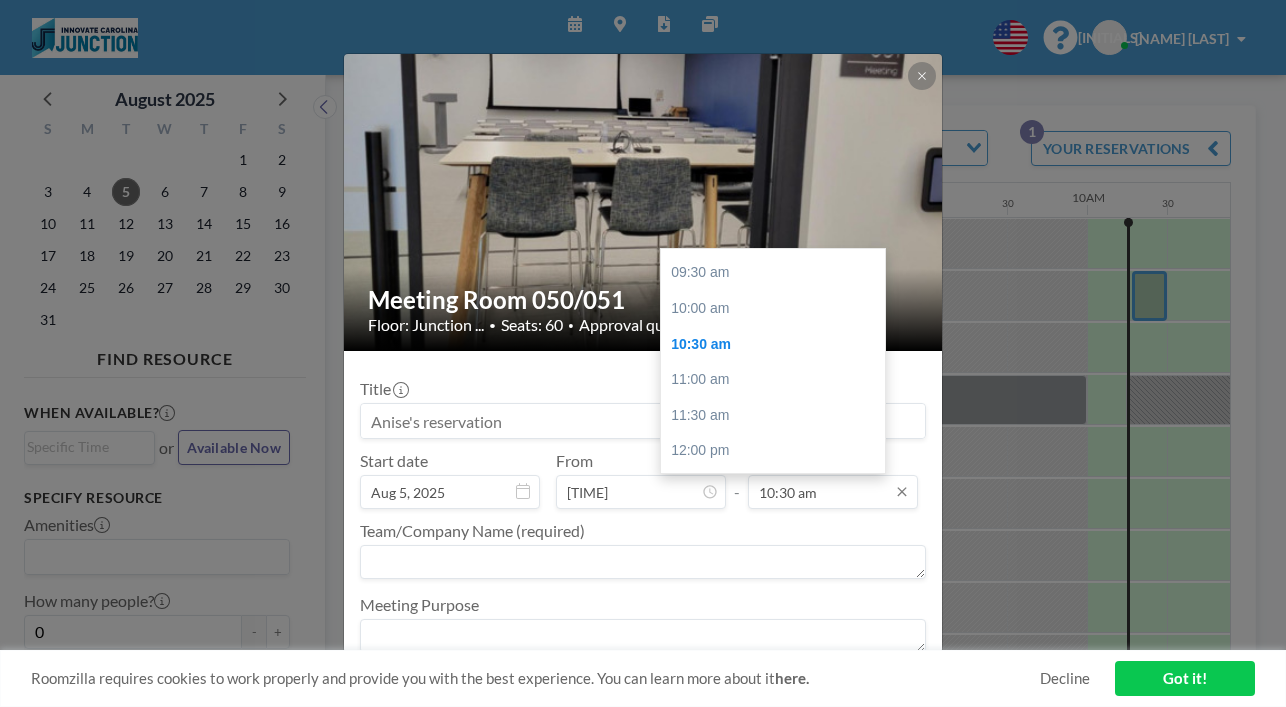 click on "10:30 am" at bounding box center (833, 492) 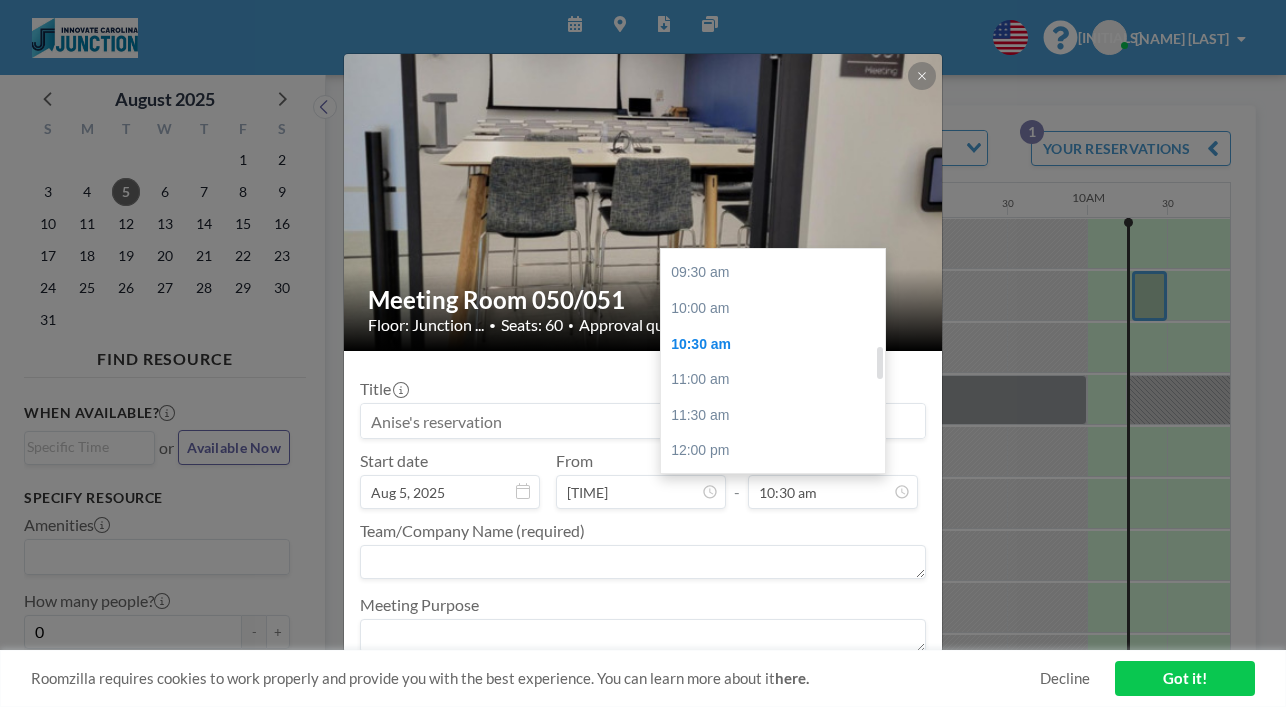 click on "01:00 pm" at bounding box center [776, 522] 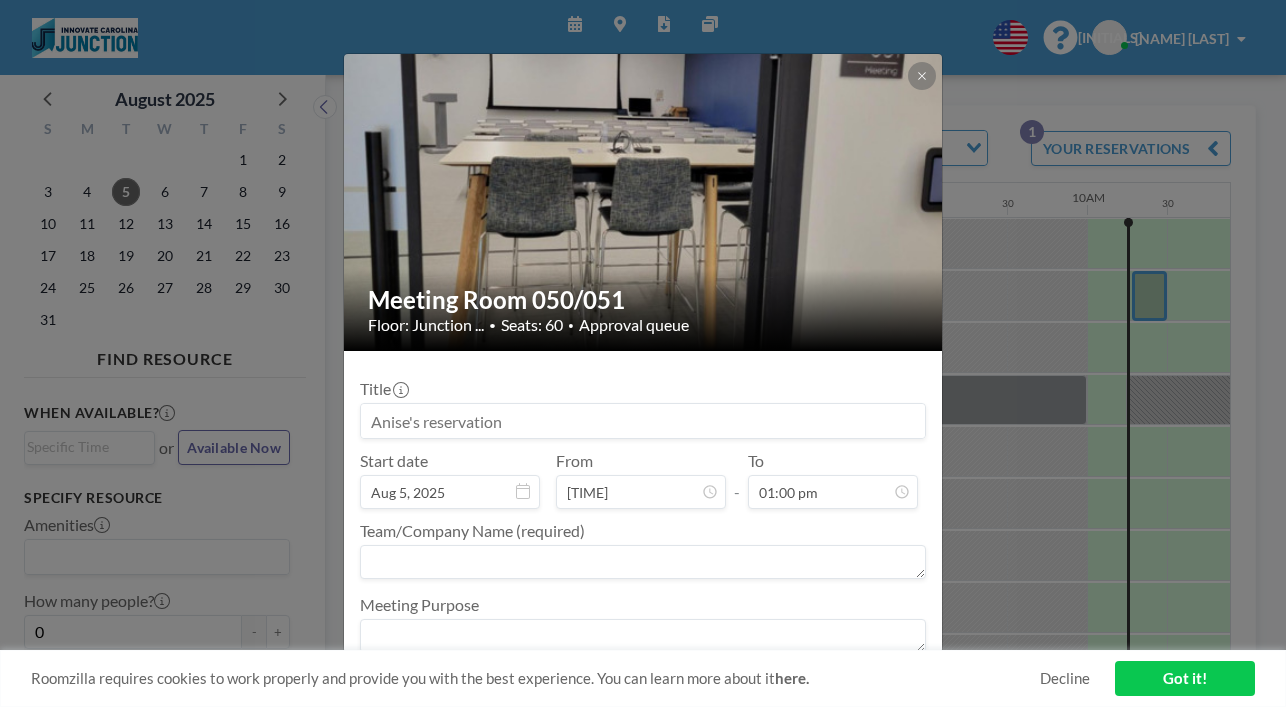 scroll, scrollTop: 830, scrollLeft: 0, axis: vertical 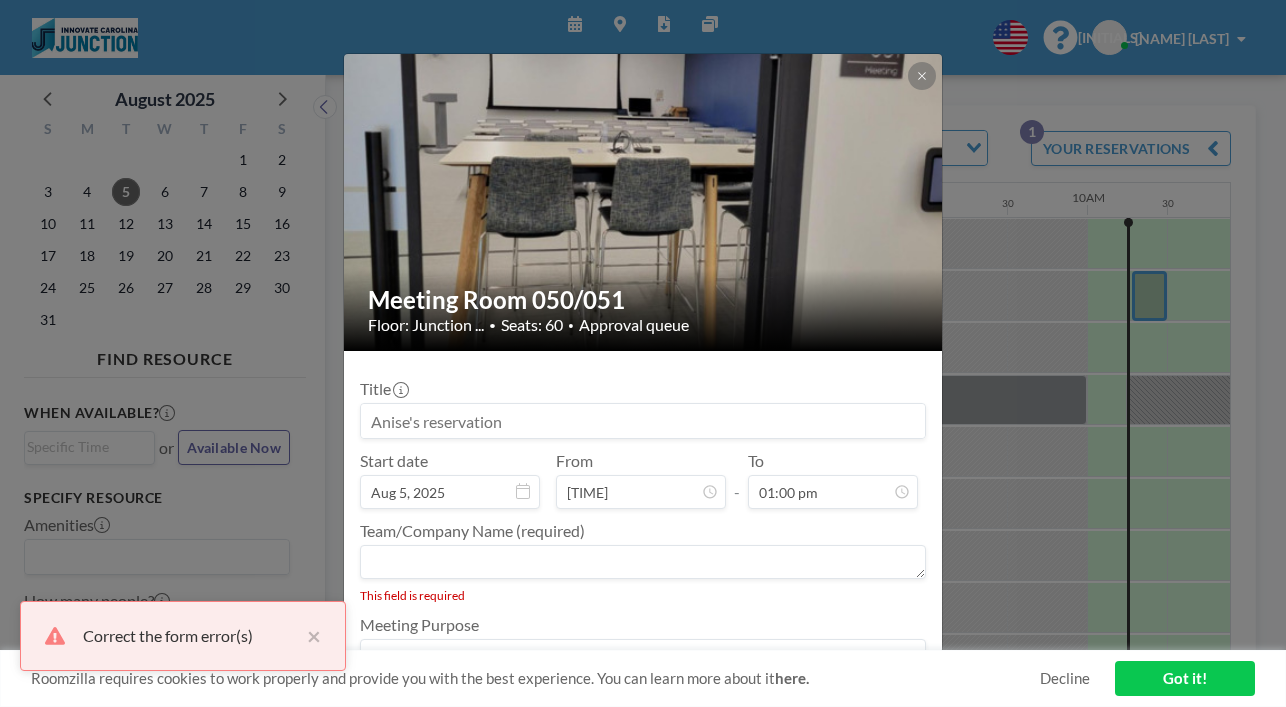 click at bounding box center (643, 562) 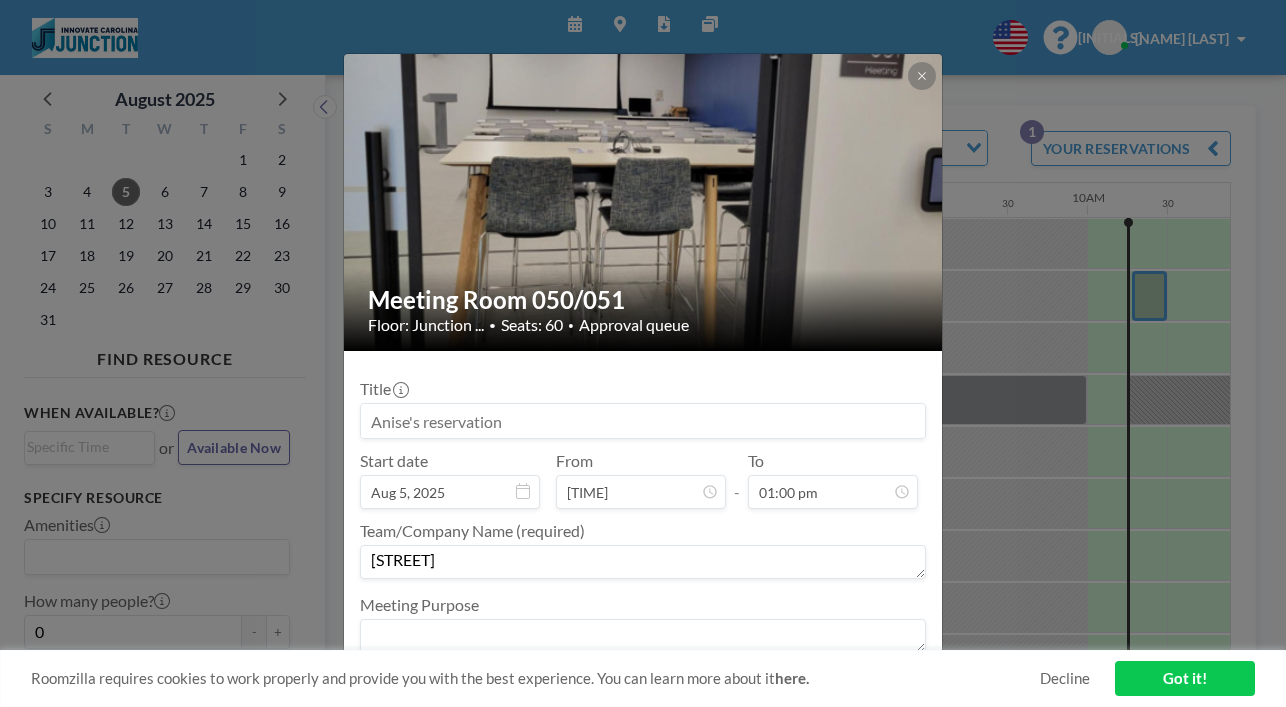 type on "[STREET]" 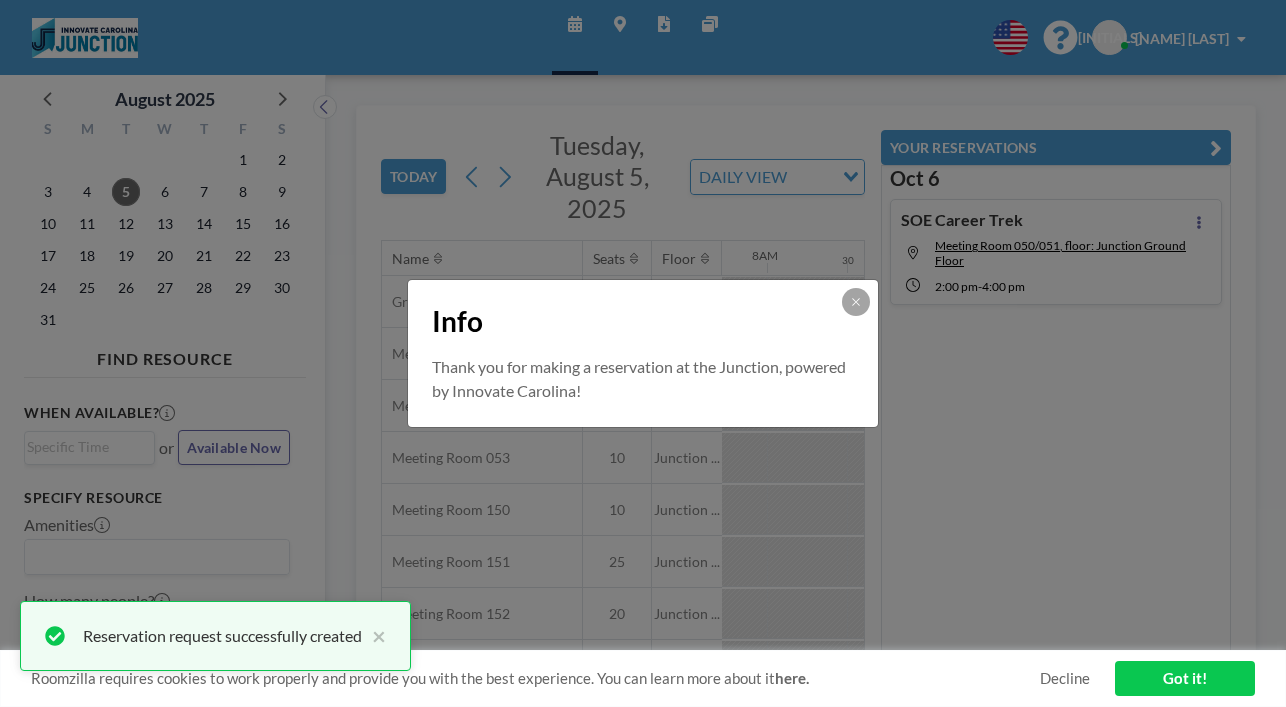 click at bounding box center (856, 302) 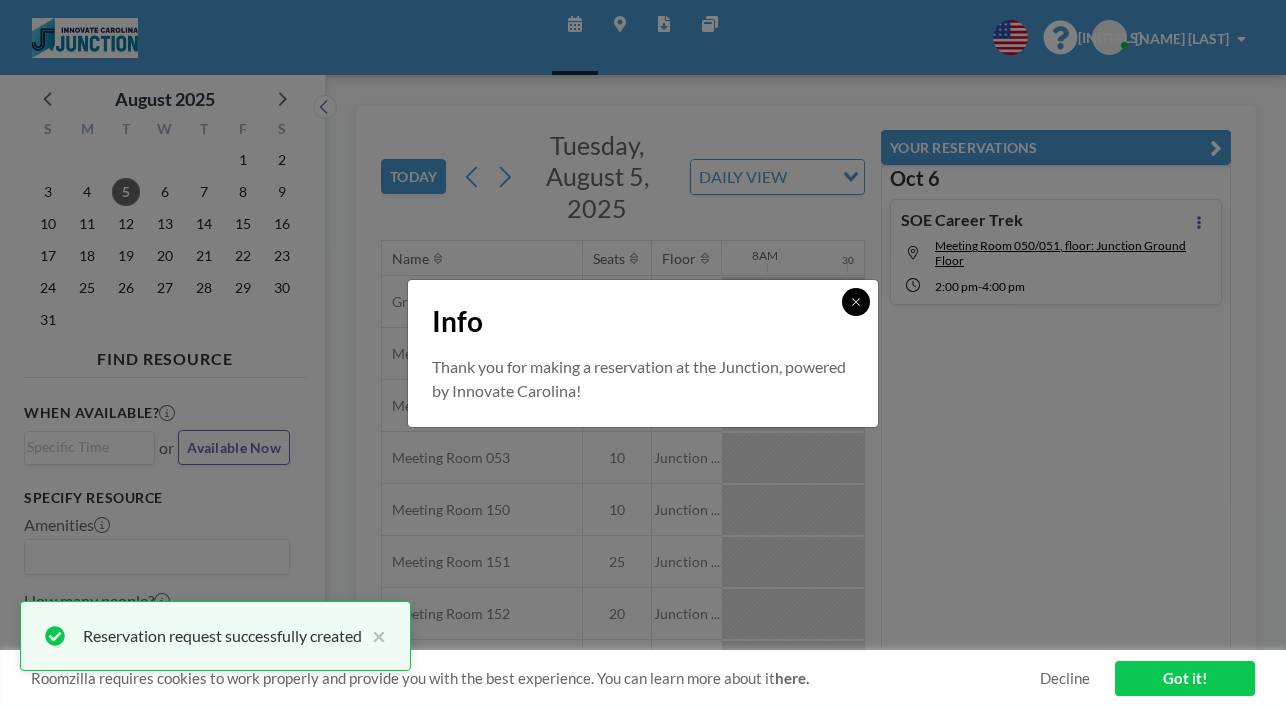 click 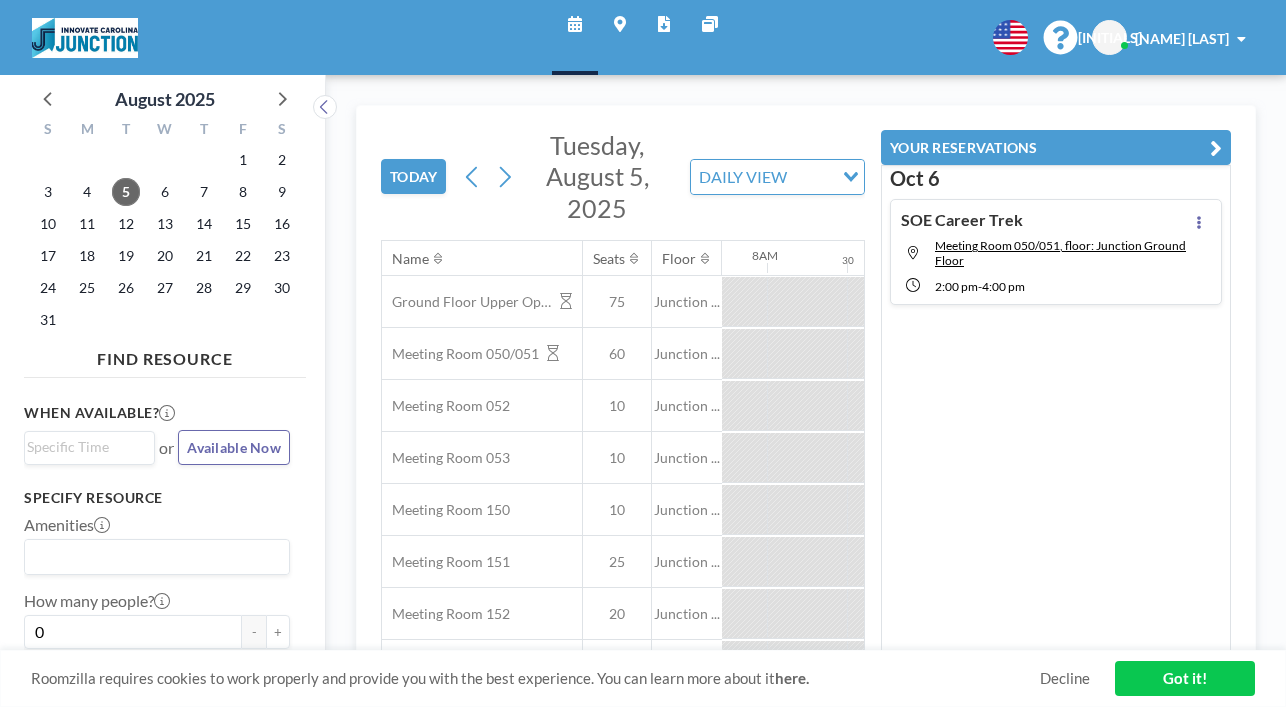 click on "Got it!" at bounding box center (1185, 678) 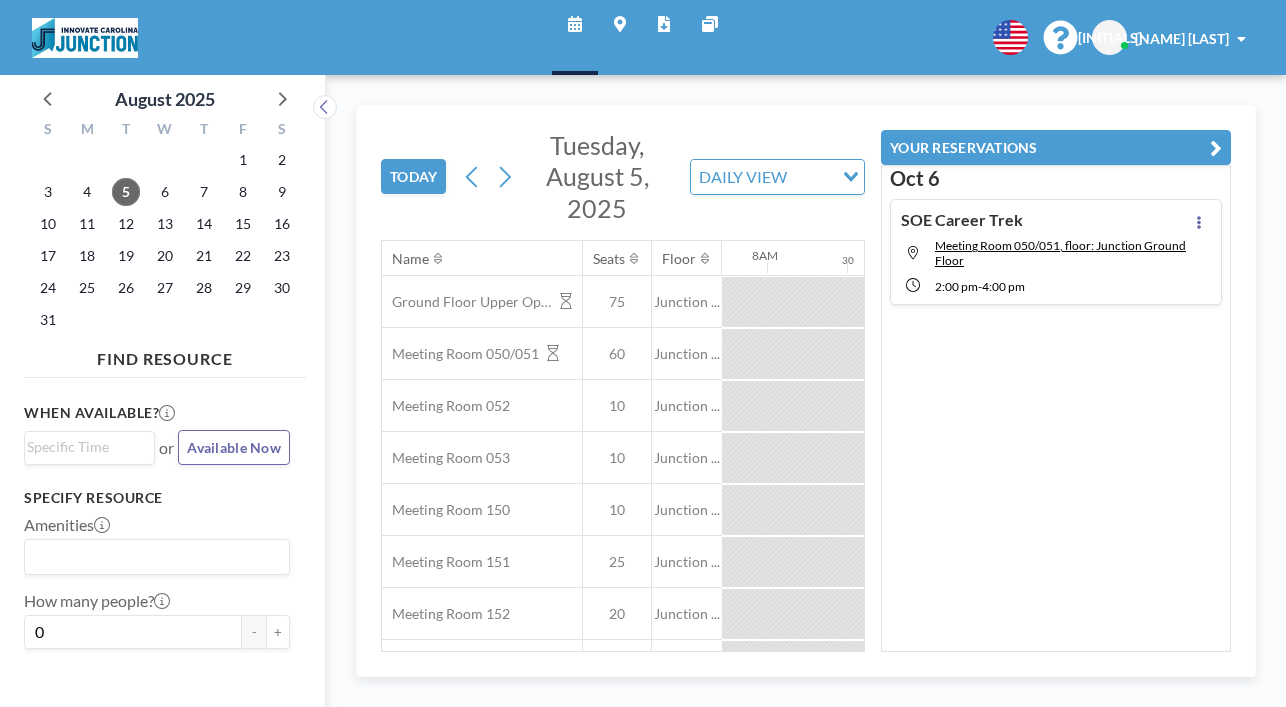 click at bounding box center [1216, 148] 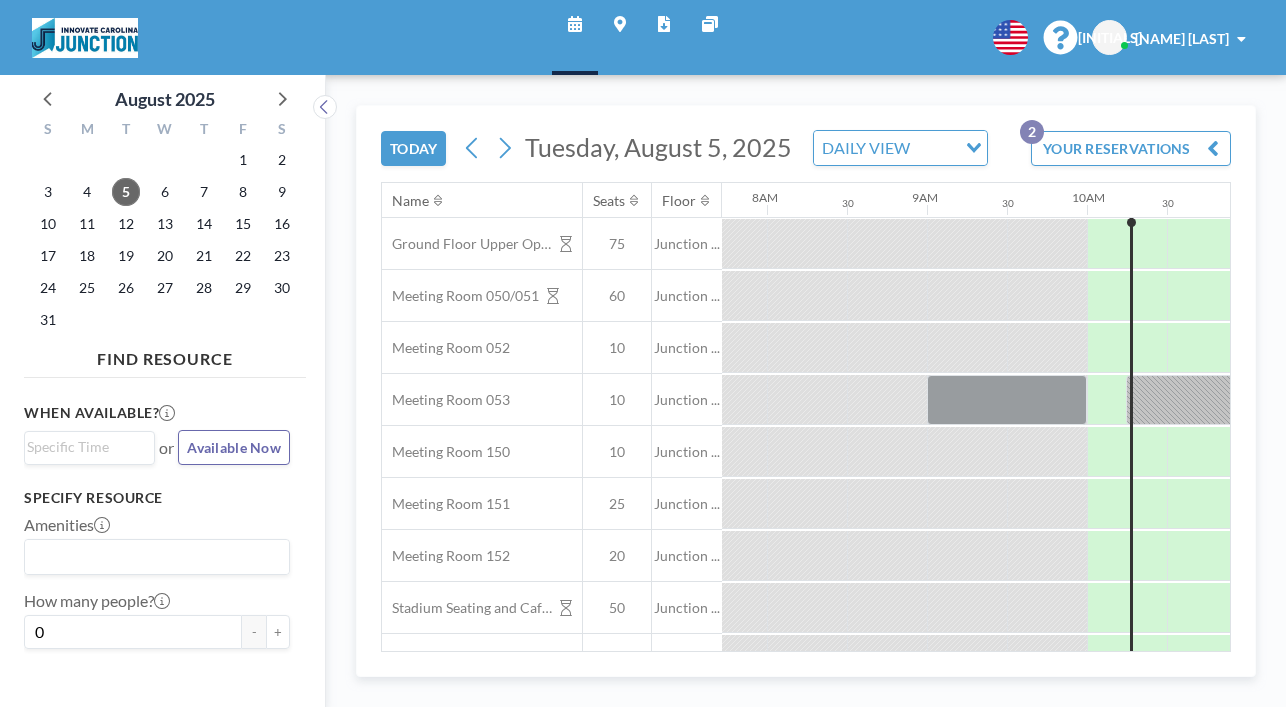 click on "YOUR RESERVATIONS   2" at bounding box center [1131, 148] 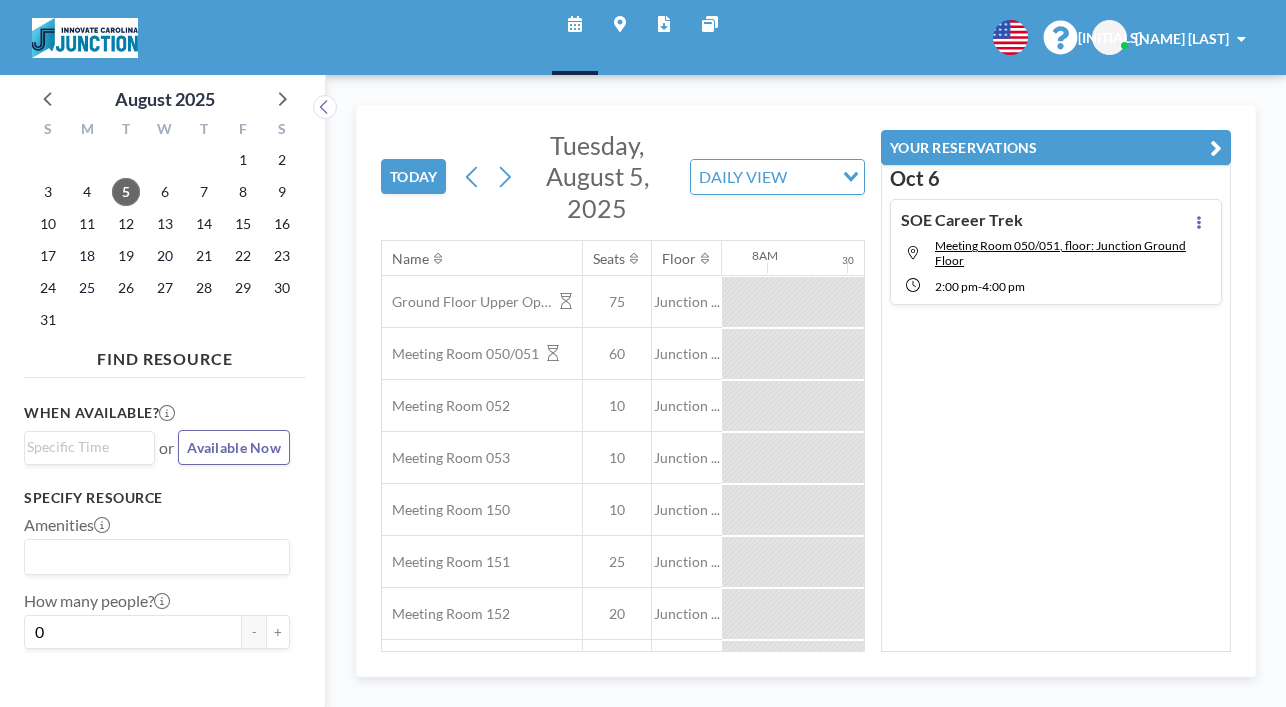click on "YOUR RESERVATIONS" at bounding box center [1056, 147] 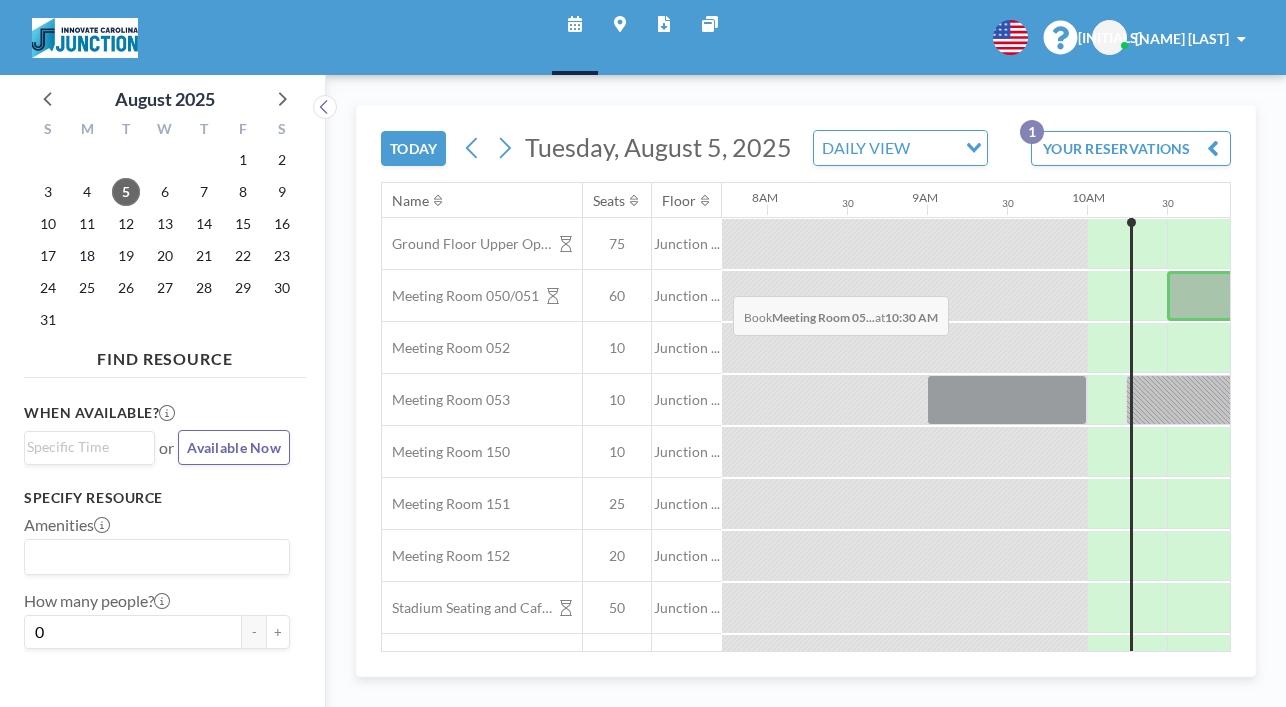 click at bounding box center (1207, 296) 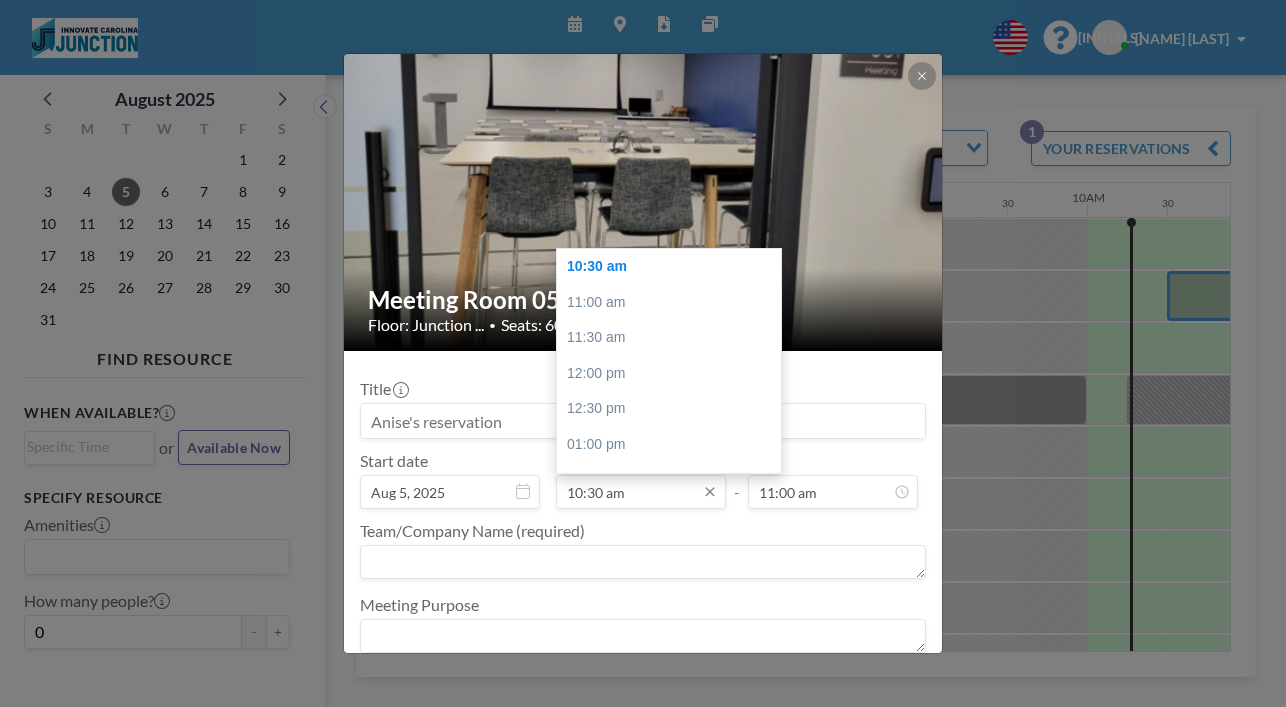 click on "10:30 am" at bounding box center (641, 492) 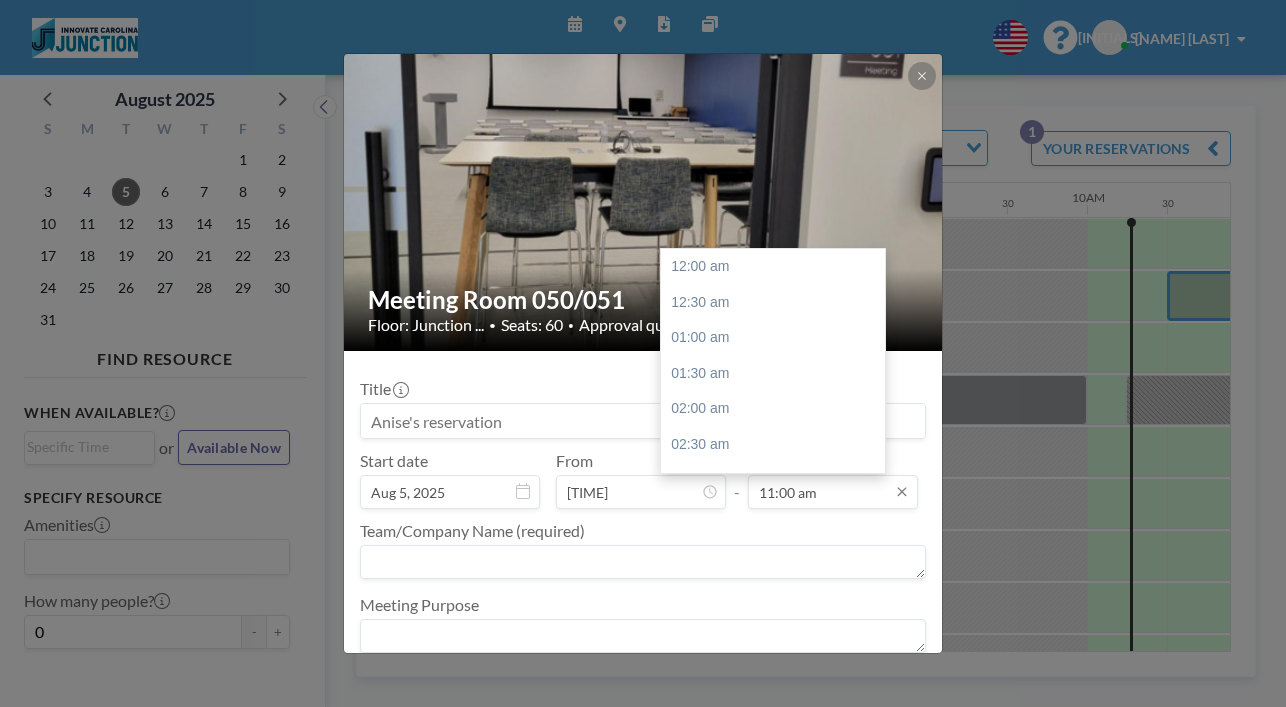 scroll, scrollTop: 702, scrollLeft: 0, axis: vertical 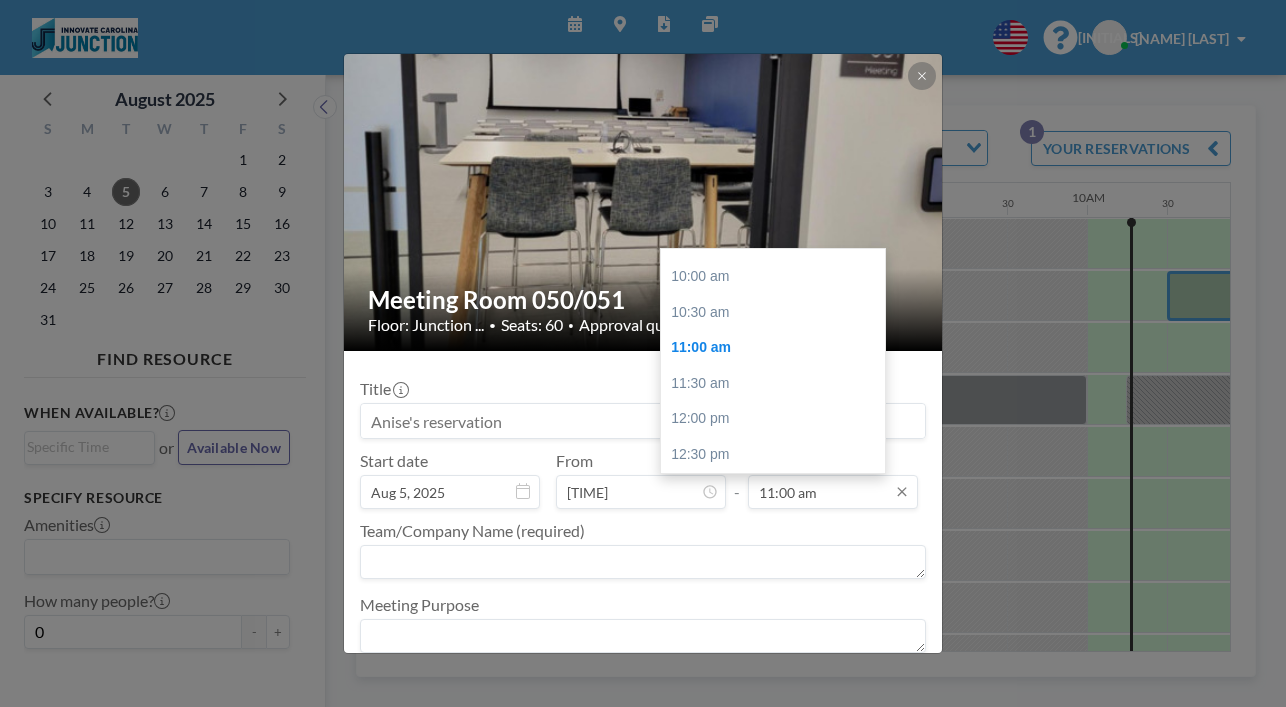 type on "10:30 am" 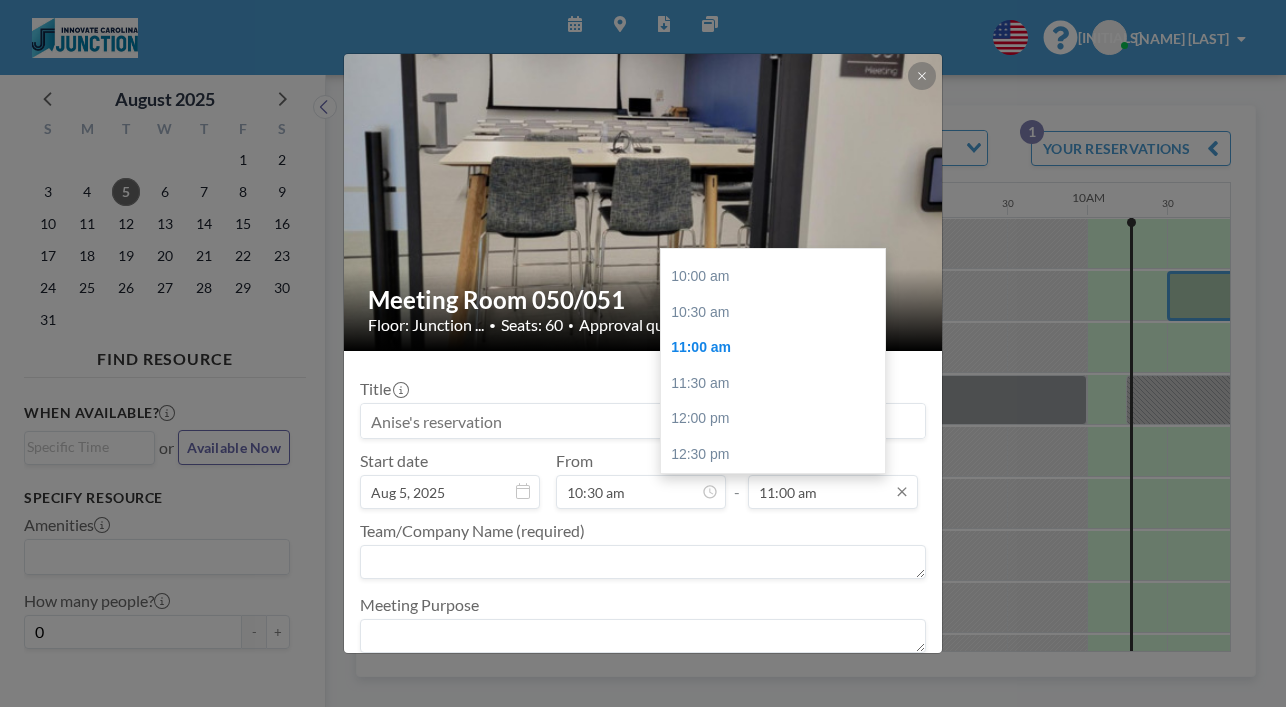 click on "11:00 am" at bounding box center [833, 492] 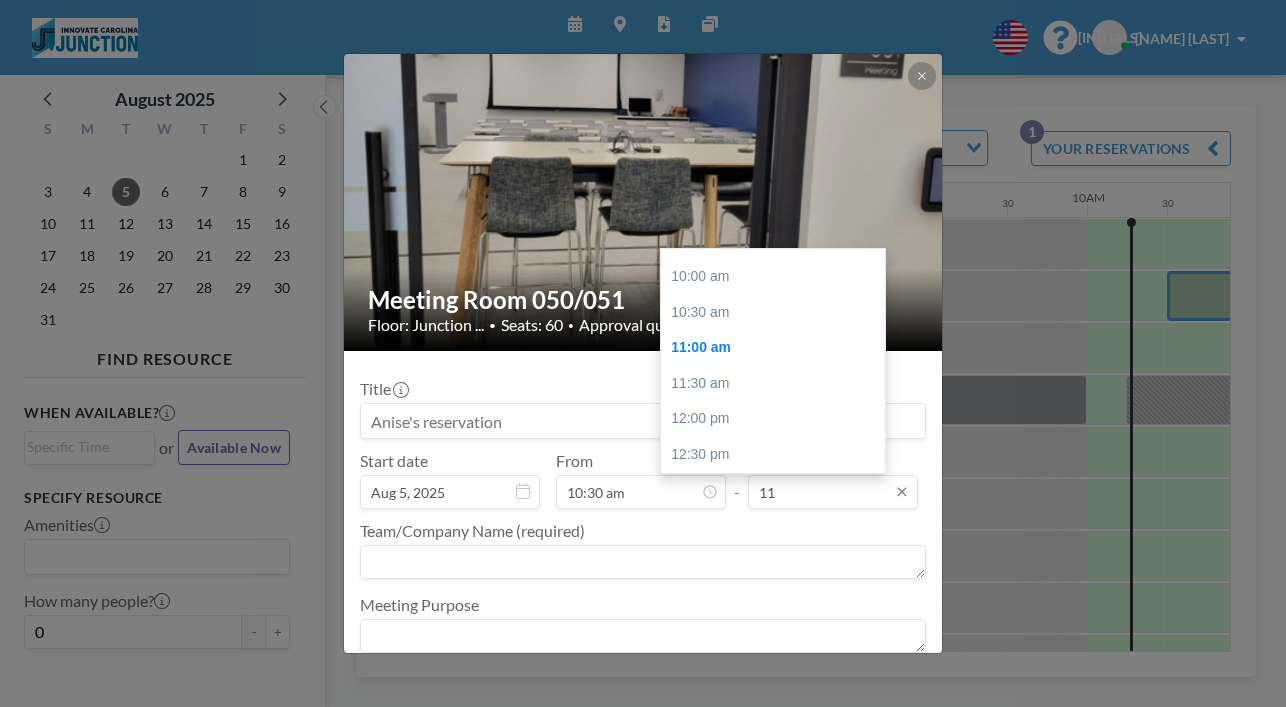 type on "1" 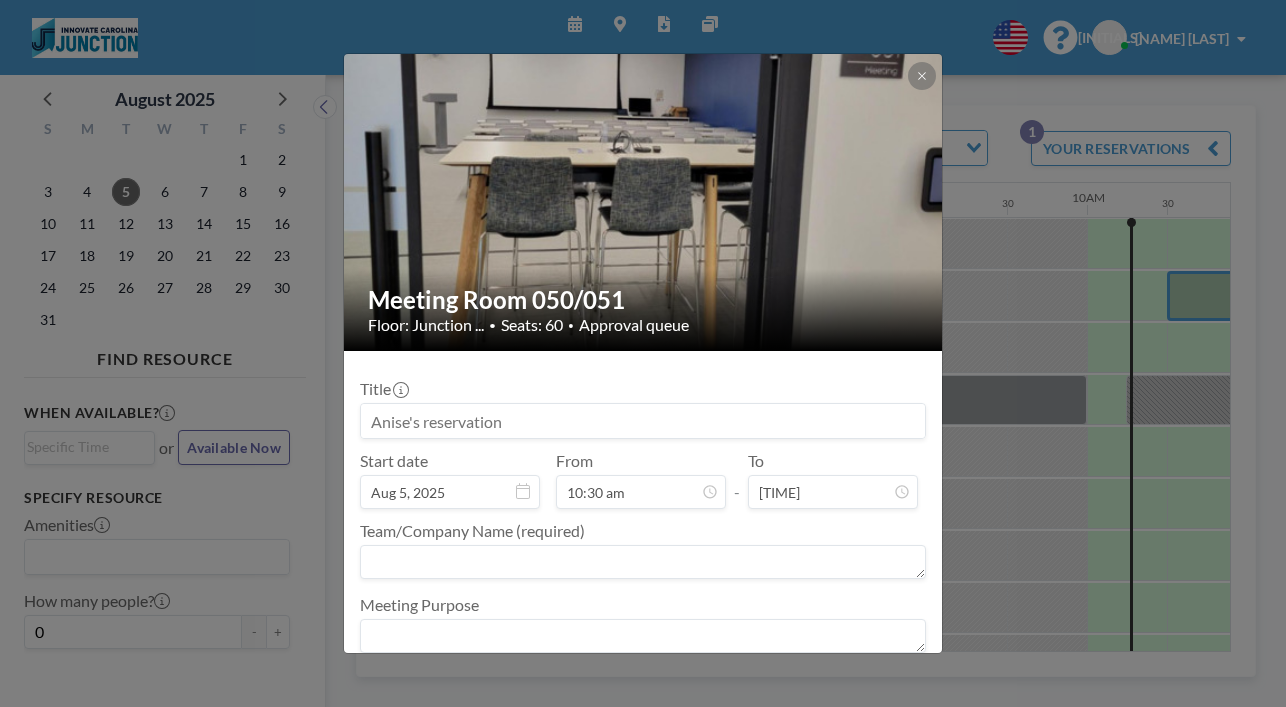 scroll, scrollTop: 702, scrollLeft: 0, axis: vertical 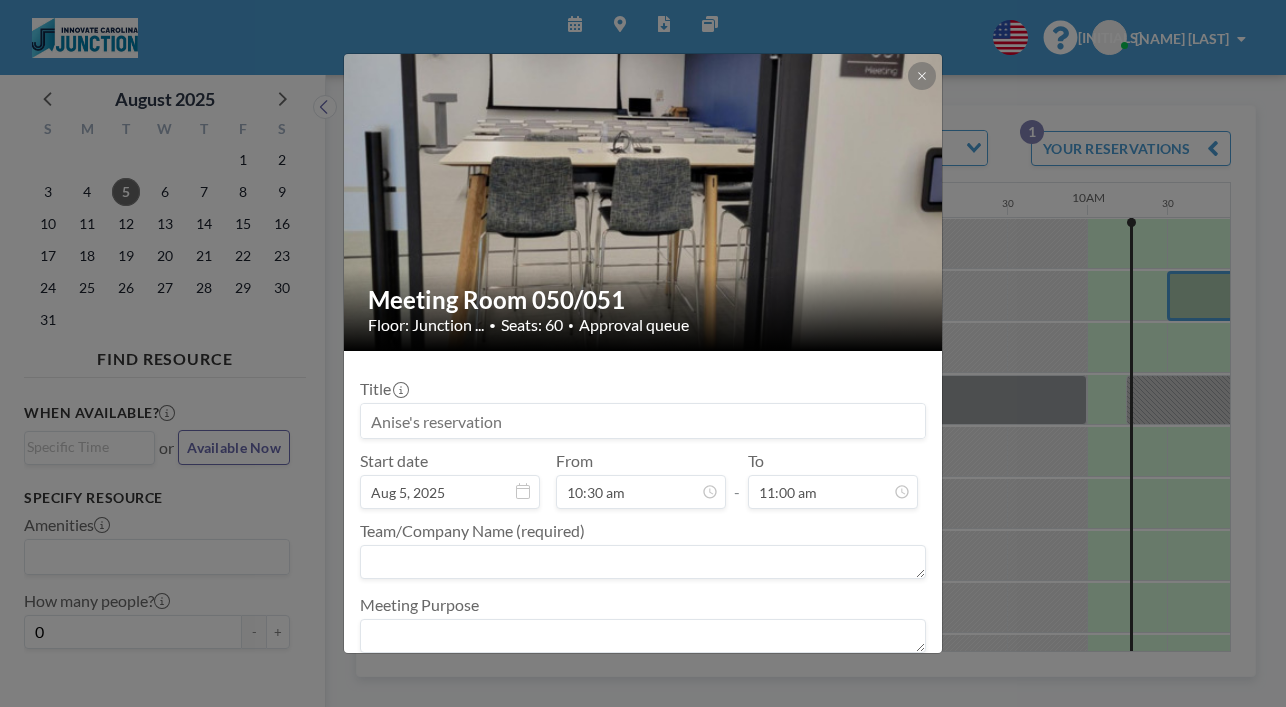 click on "To [TIME]" at bounding box center [833, 480] 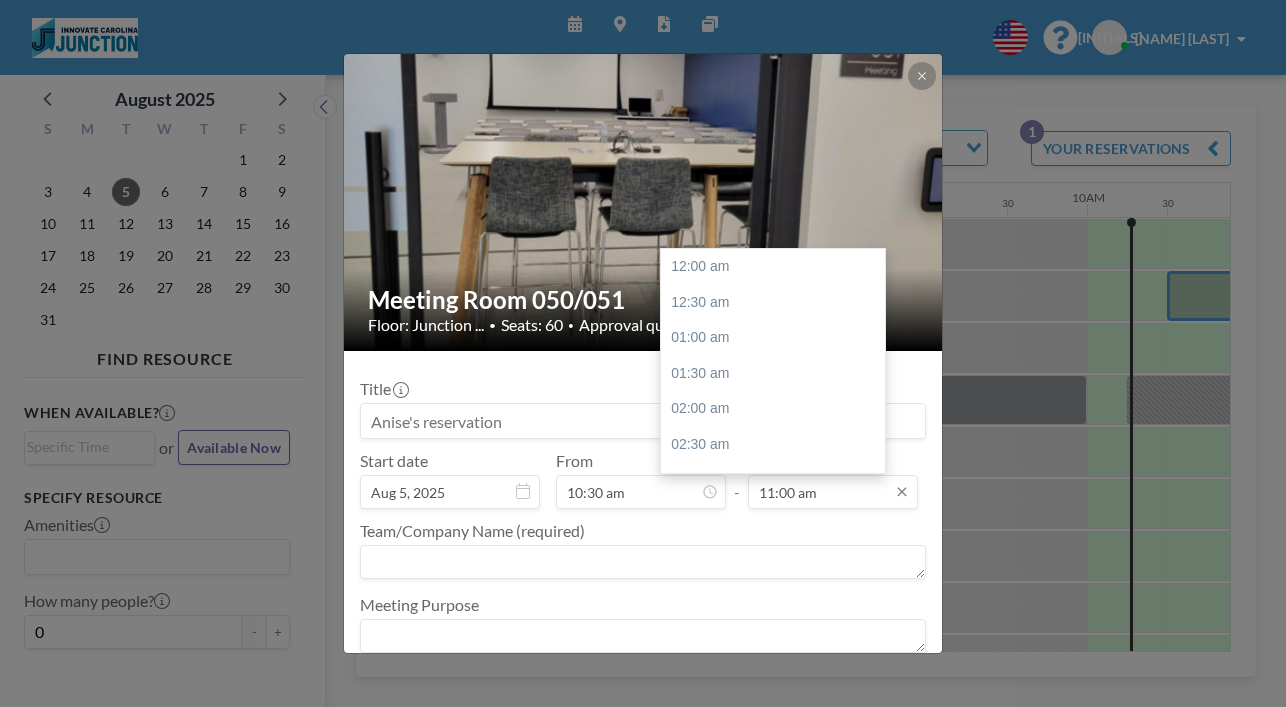 scroll, scrollTop: 702, scrollLeft: 0, axis: vertical 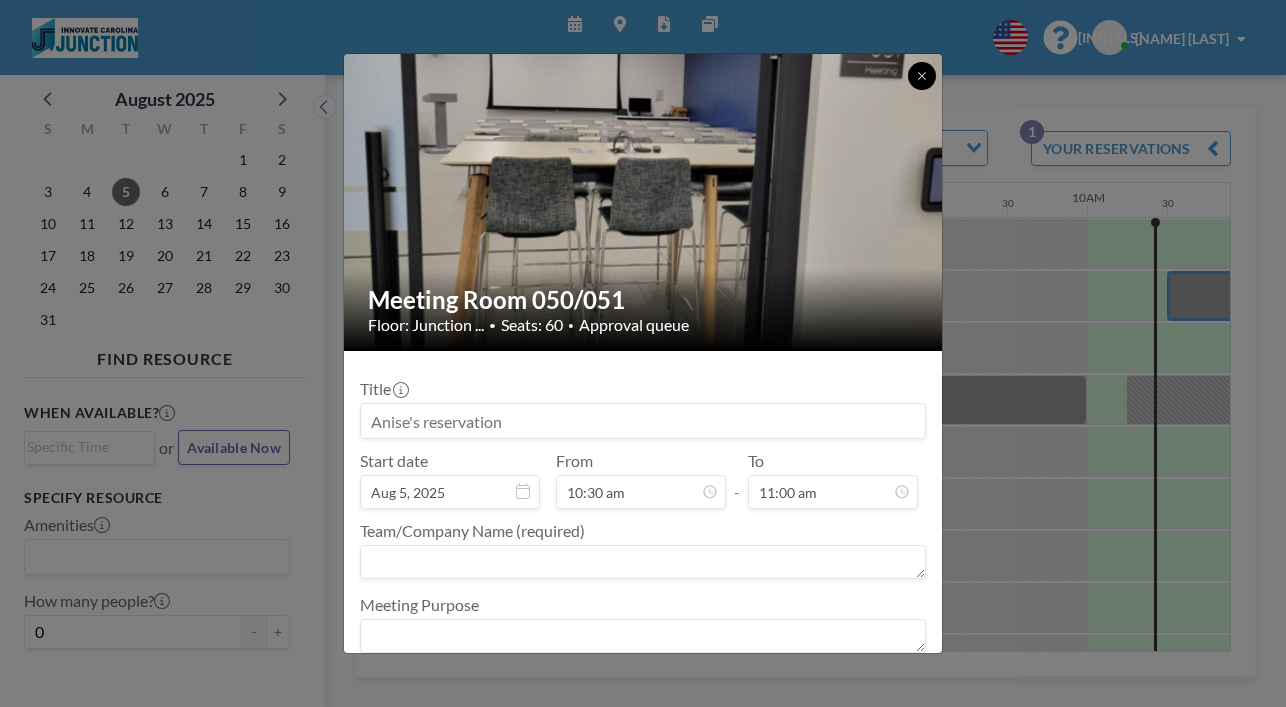 click at bounding box center (922, 76) 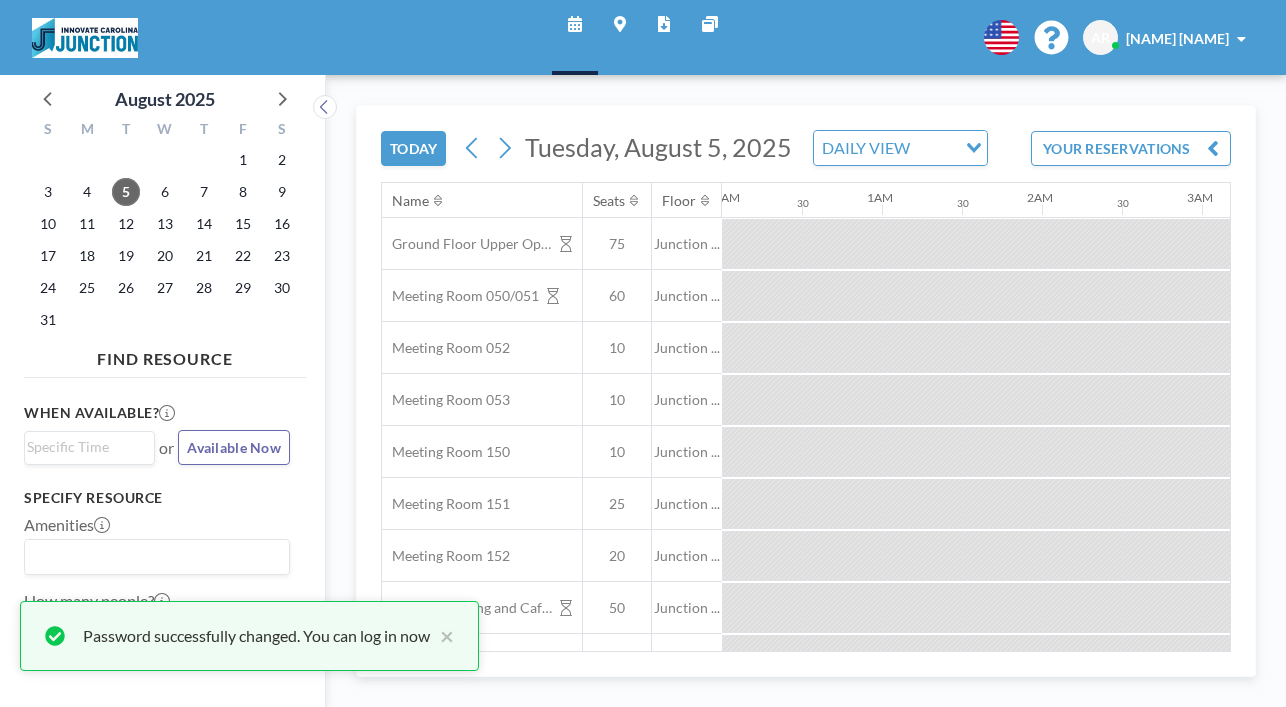 scroll, scrollTop: 0, scrollLeft: 0, axis: both 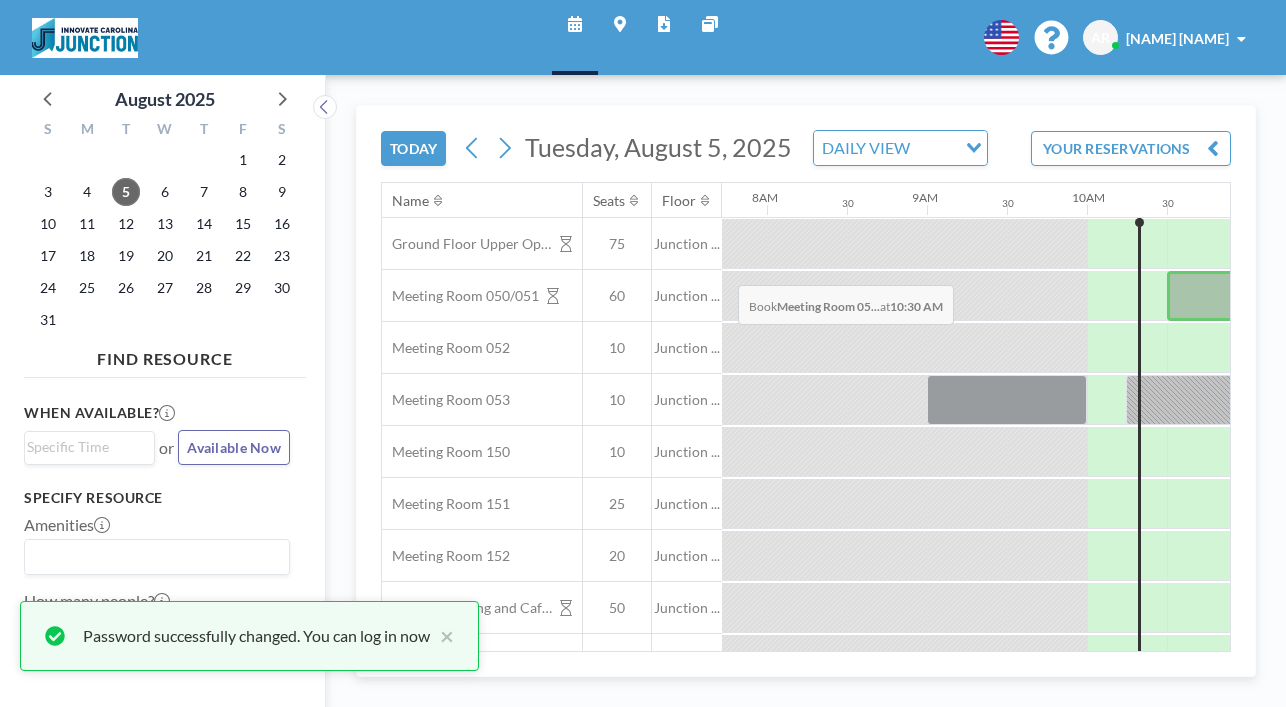 click at bounding box center (1207, 296) 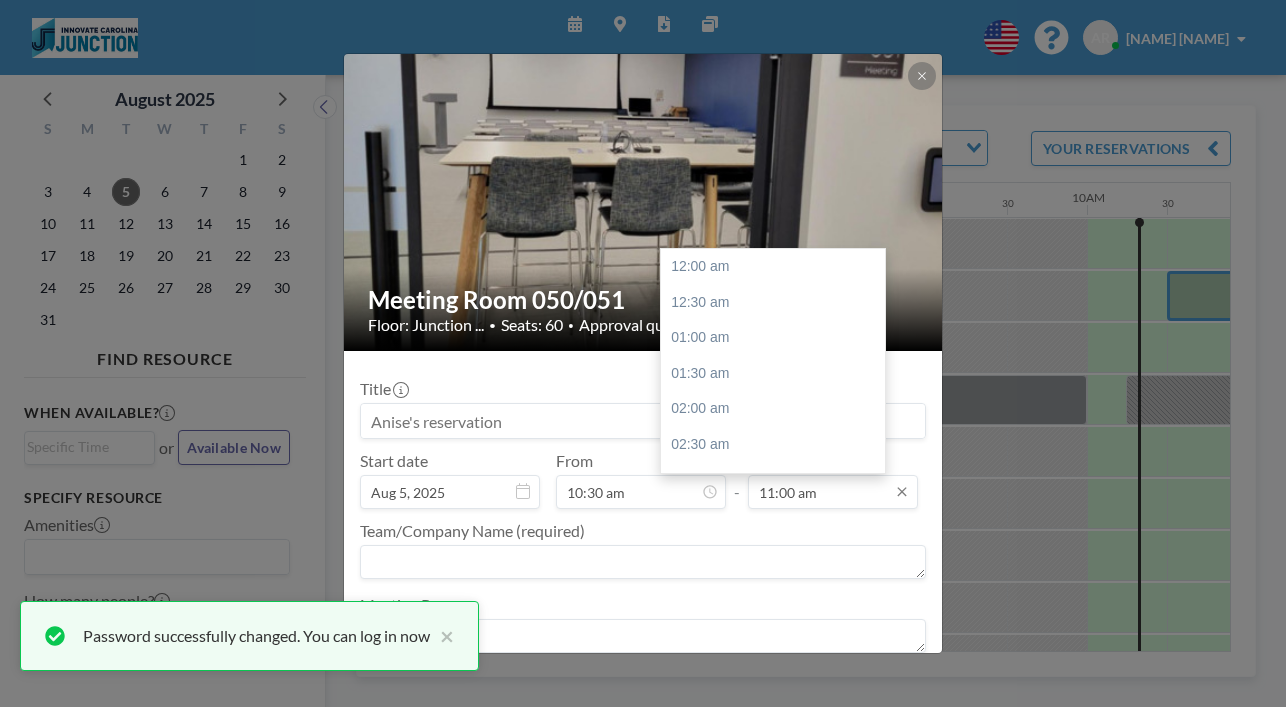 scroll, scrollTop: 702, scrollLeft: 0, axis: vertical 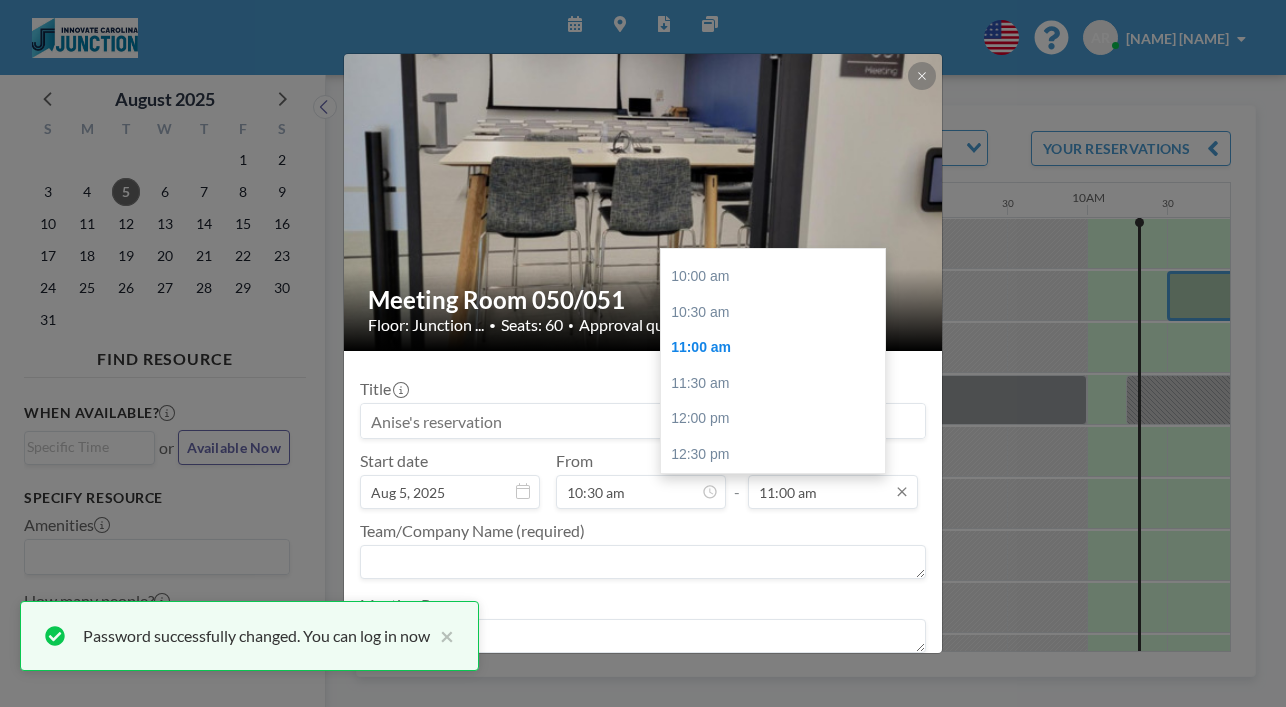 click on "11:00 am" at bounding box center (833, 492) 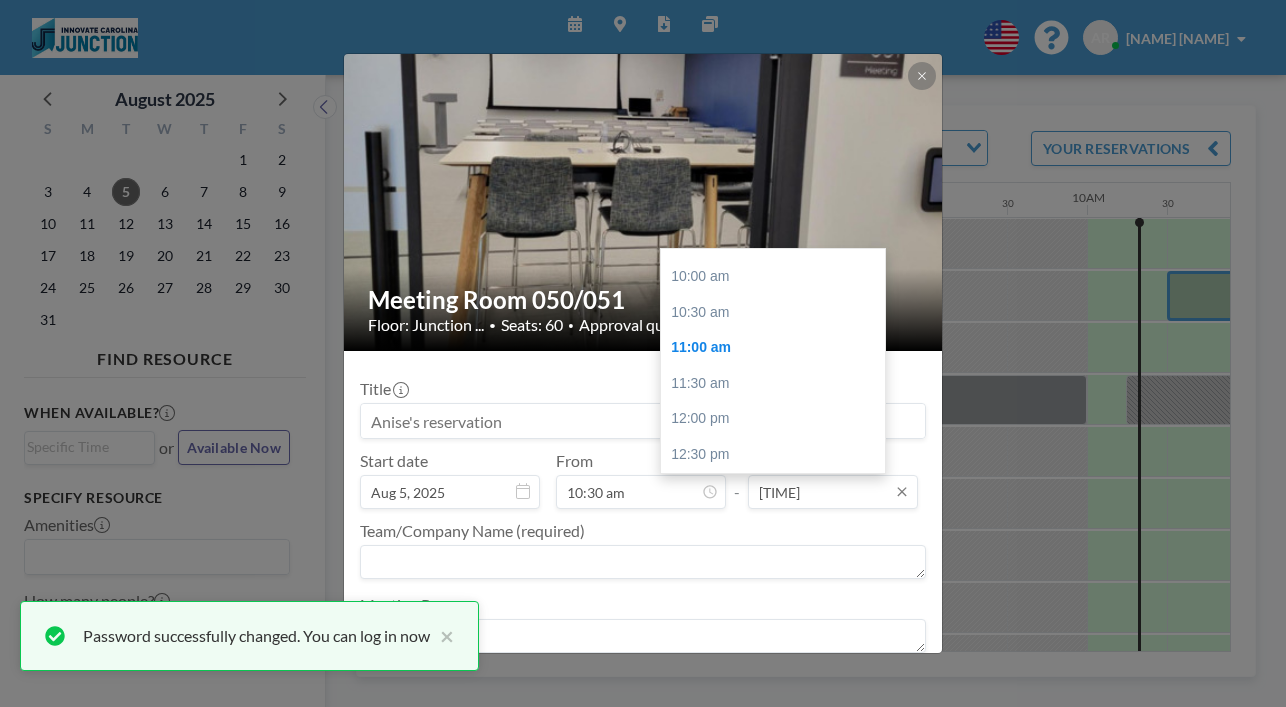 type on "4" 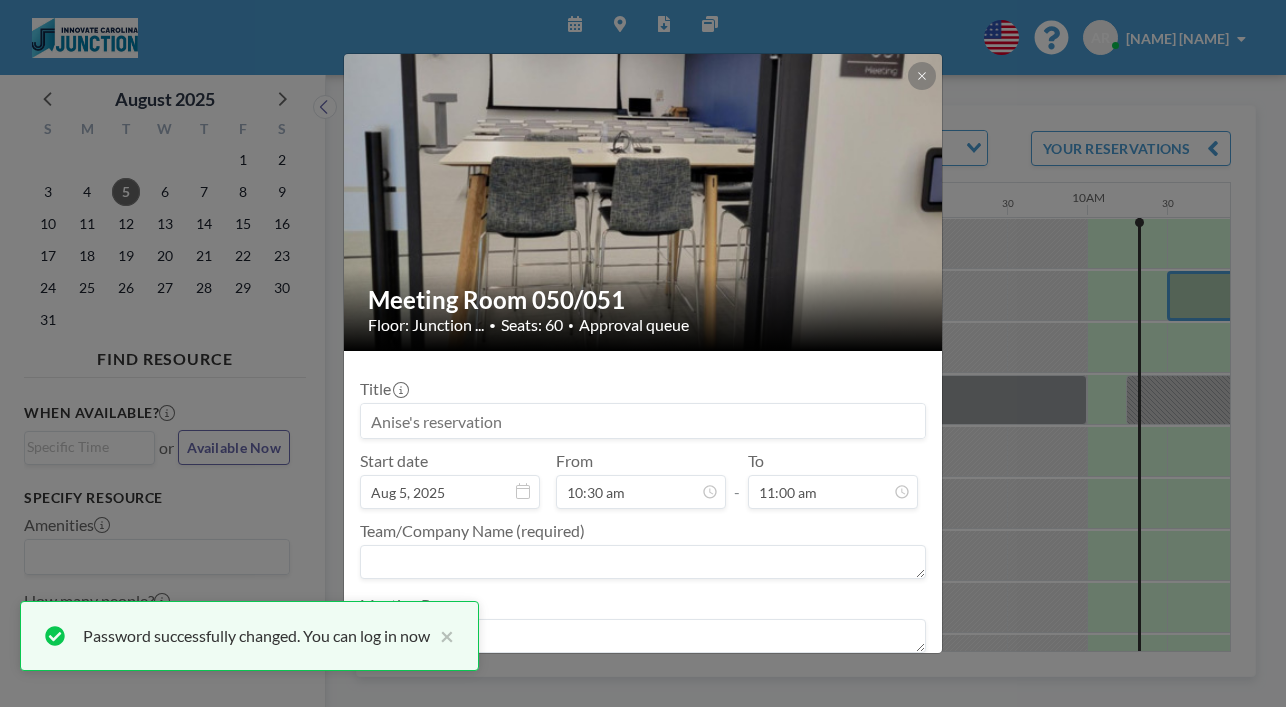 click on "Title   Start date  Aug 5, 2025  From  10:30 am      -   To  11:00 am      Team/Company Name (required)   Meeting Purpose            BOOKING REQUEST" at bounding box center (643, 537) 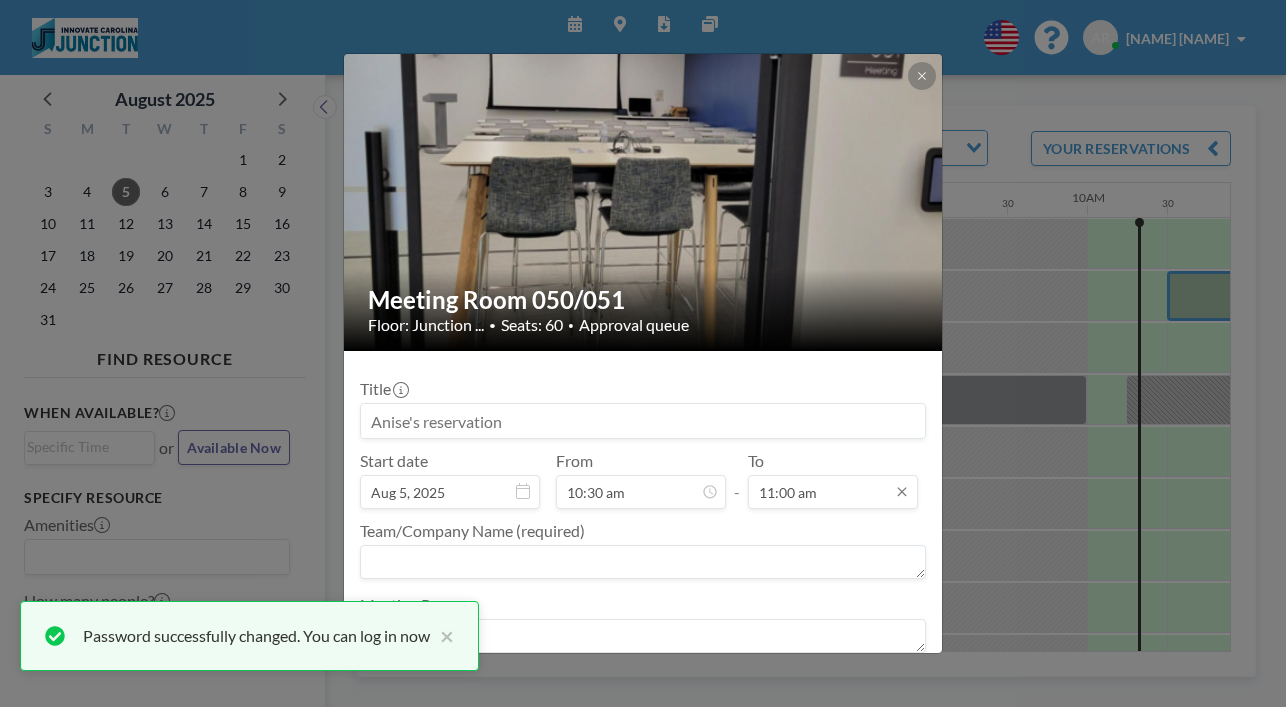 scroll, scrollTop: 702, scrollLeft: 0, axis: vertical 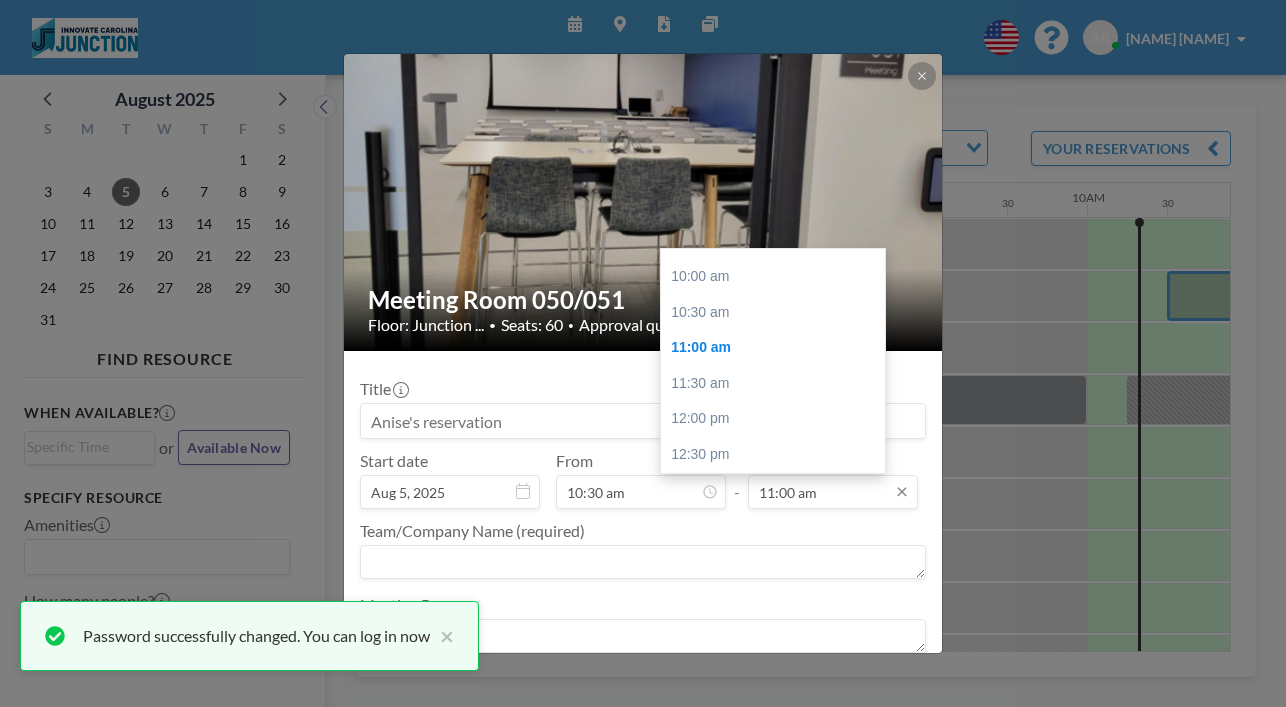click on "11:00 am" at bounding box center (833, 492) 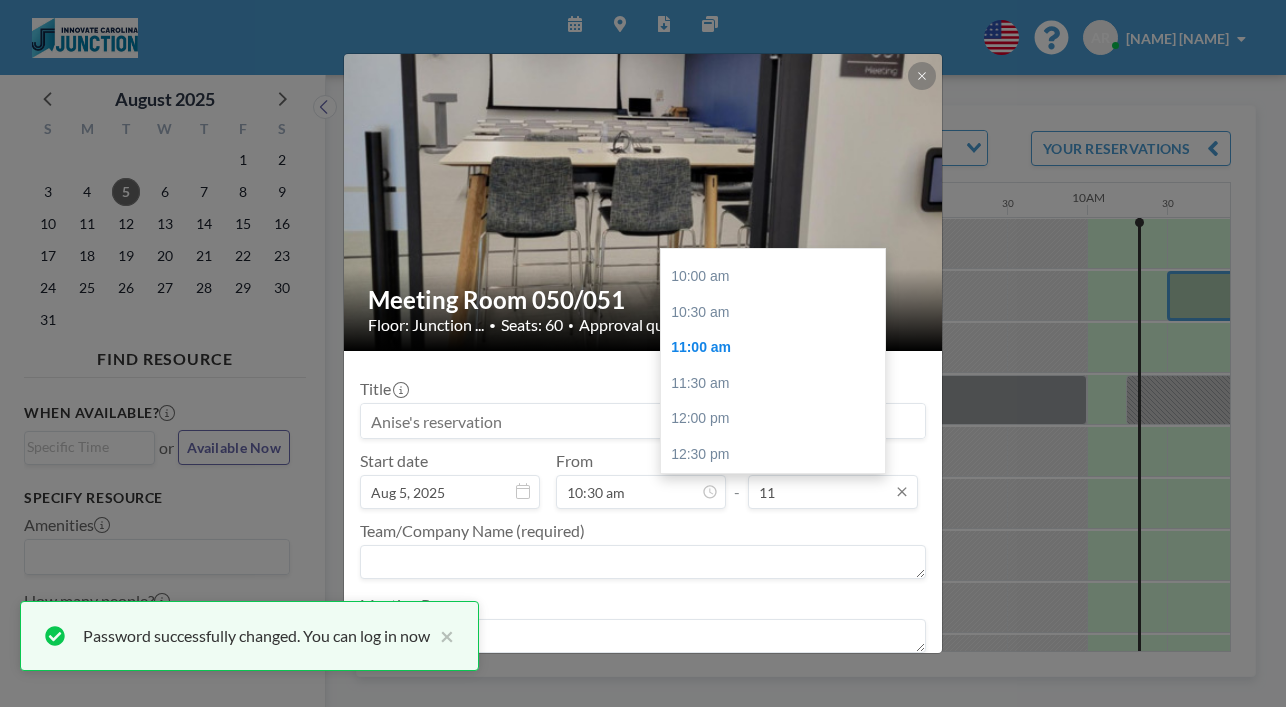 type on "1" 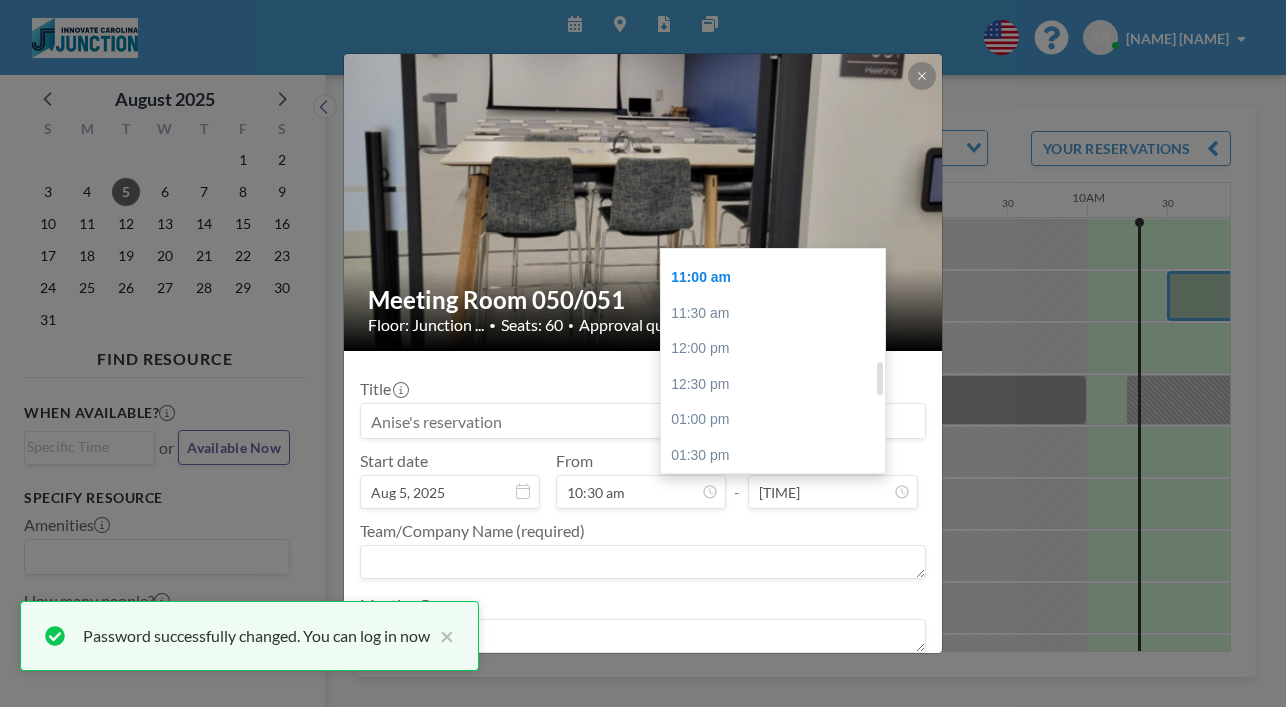 scroll, scrollTop: 776, scrollLeft: 0, axis: vertical 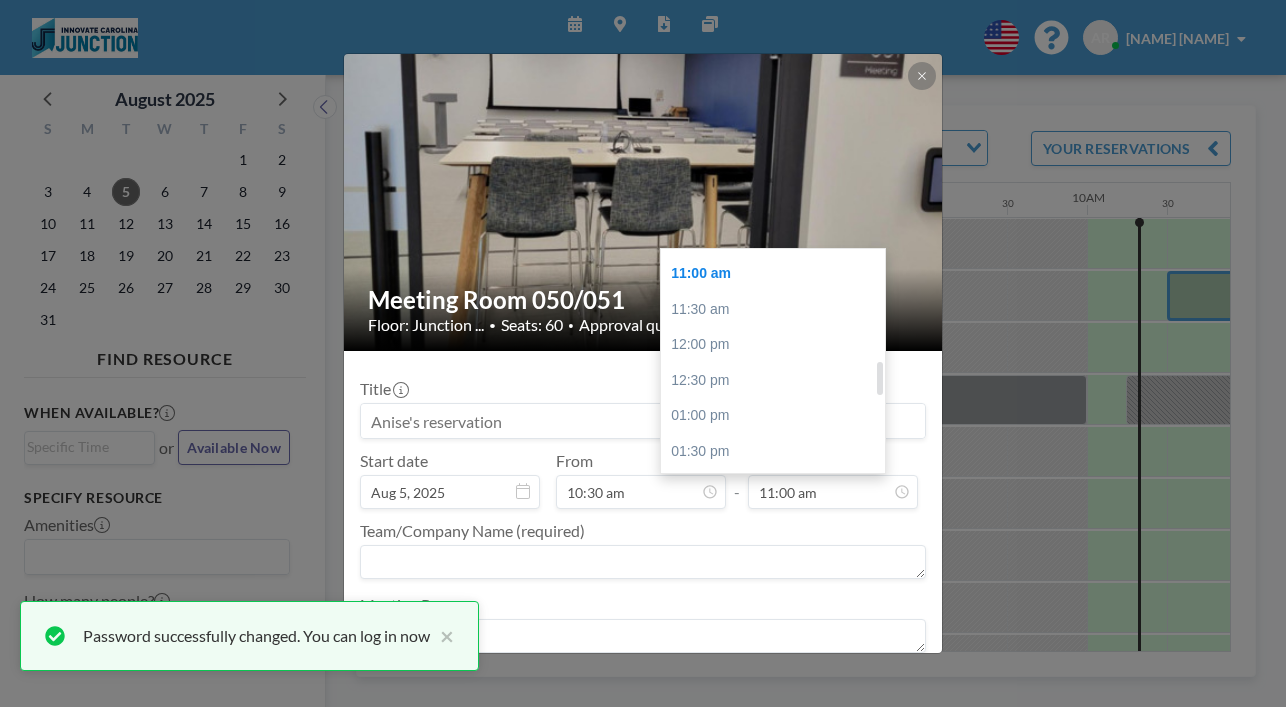 click on "03:00 pm" at bounding box center [776, 559] 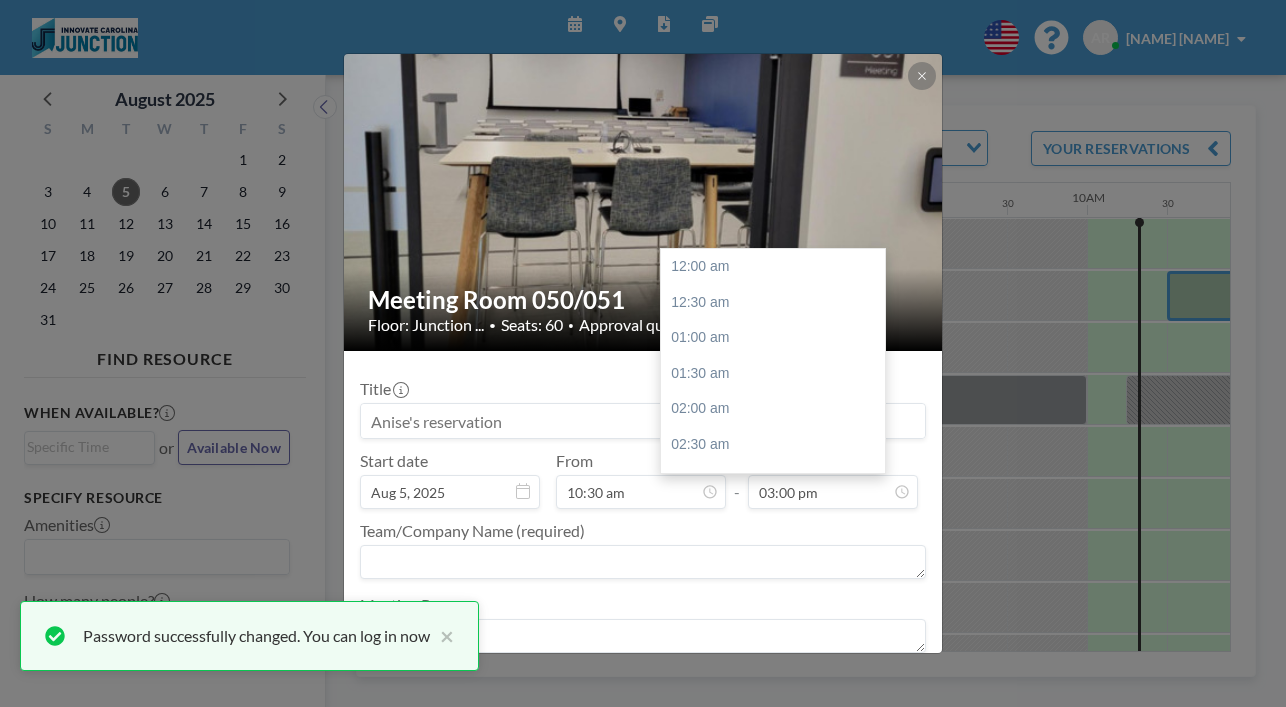 scroll, scrollTop: 958, scrollLeft: 0, axis: vertical 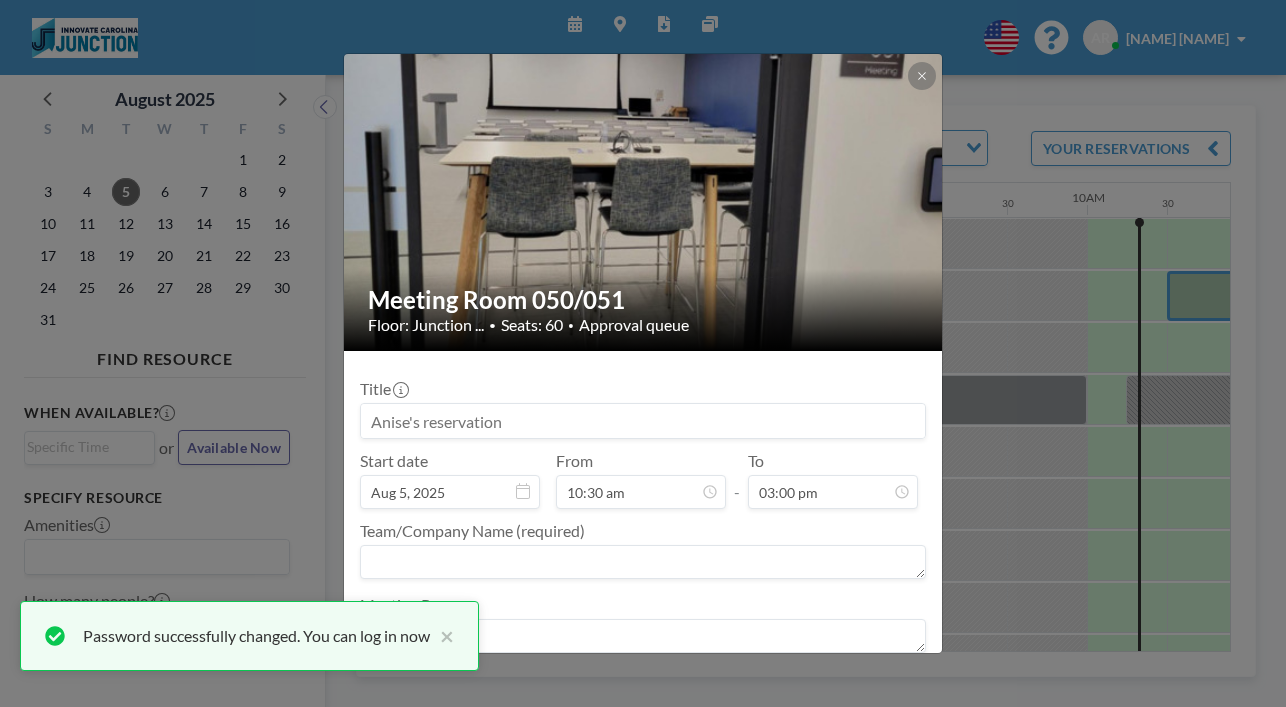 click on "BOOKING REQUEST" at bounding box center [849, 690] 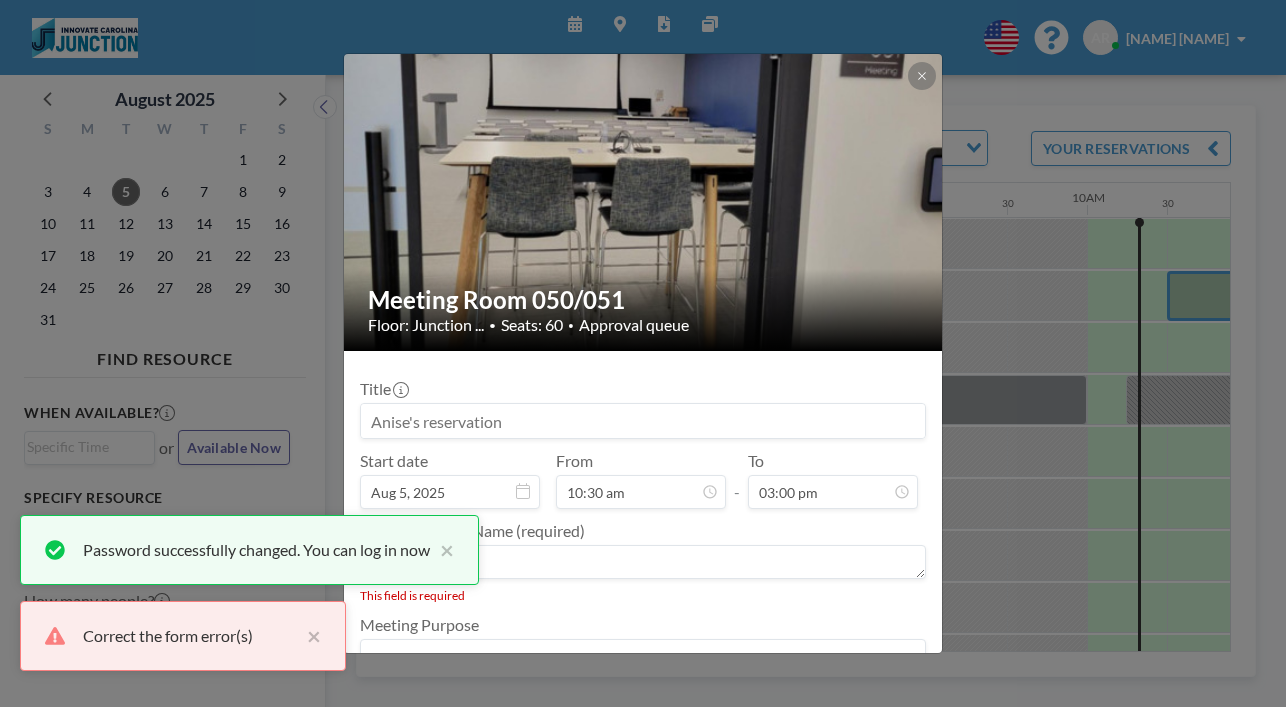 click at bounding box center [643, 562] 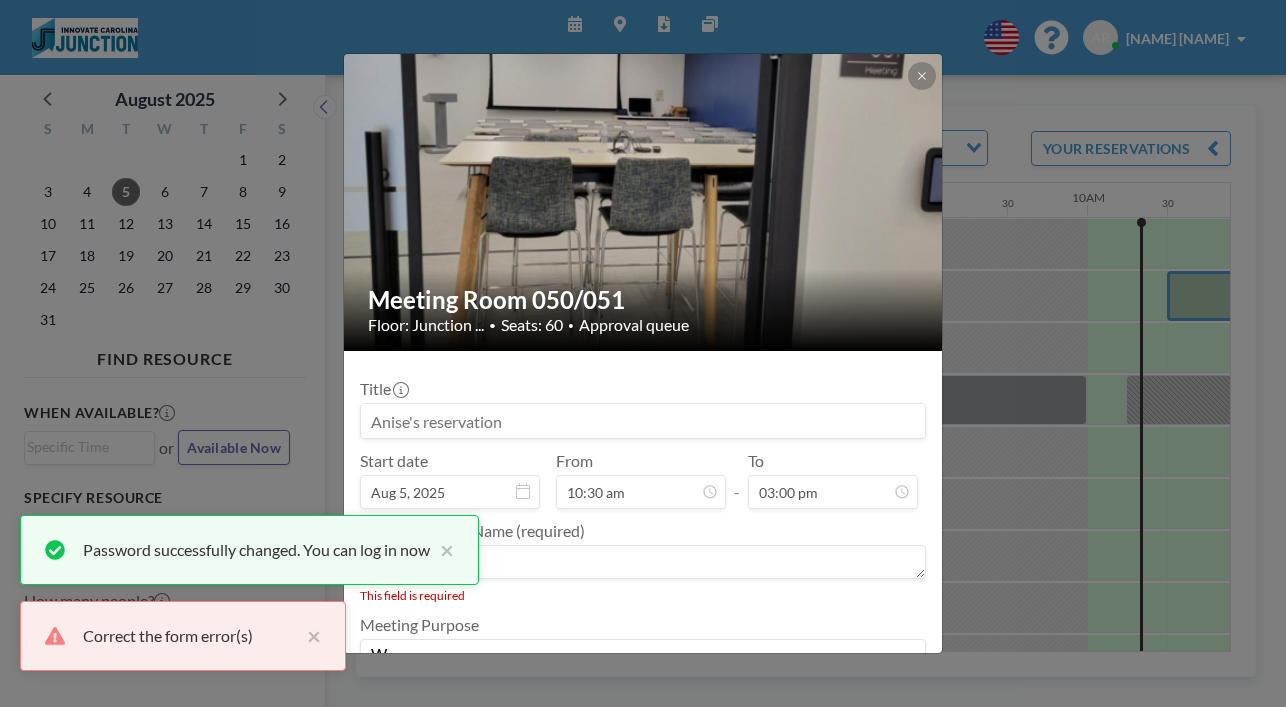 type 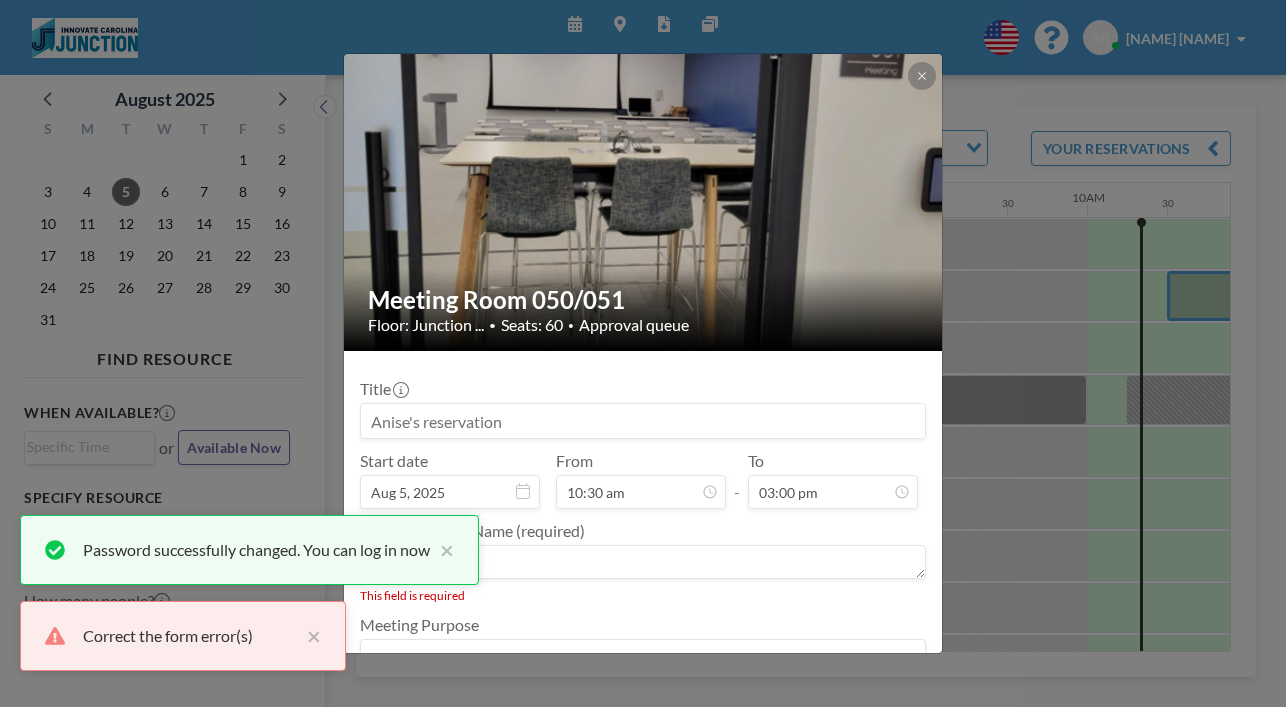 click at bounding box center [643, 562] 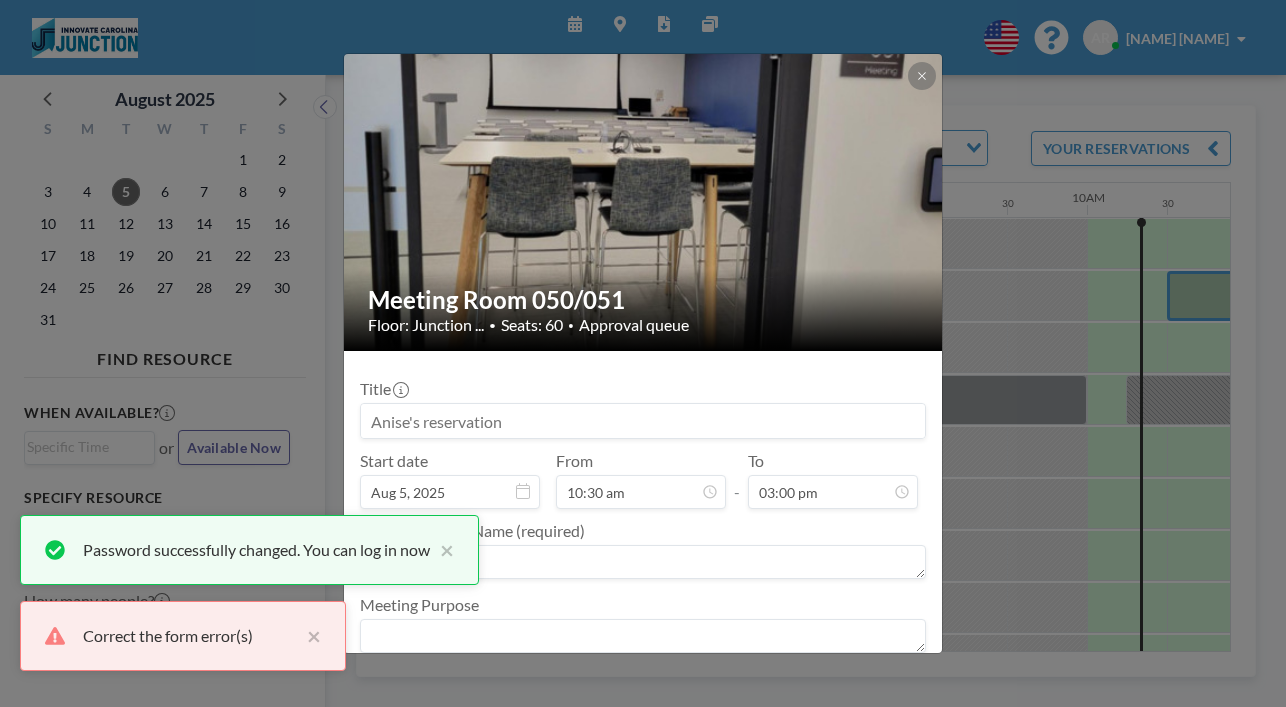 type on "a" 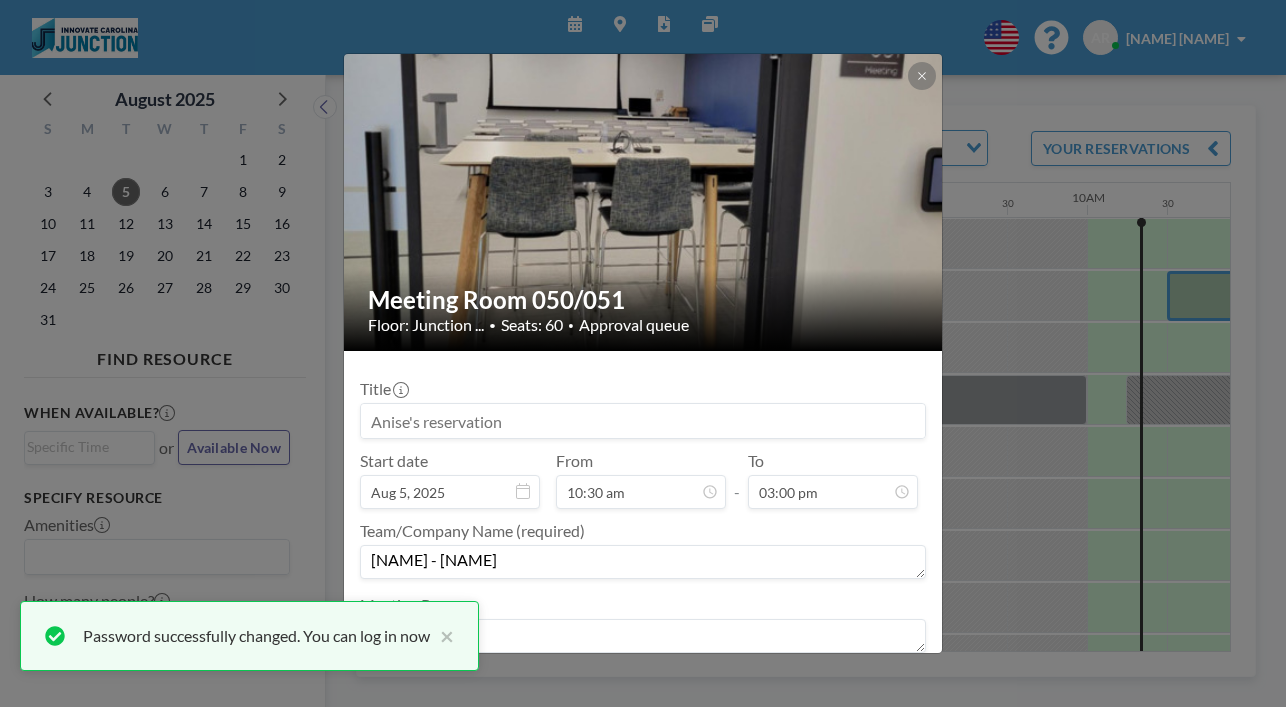 type on "Anise - Shimek" 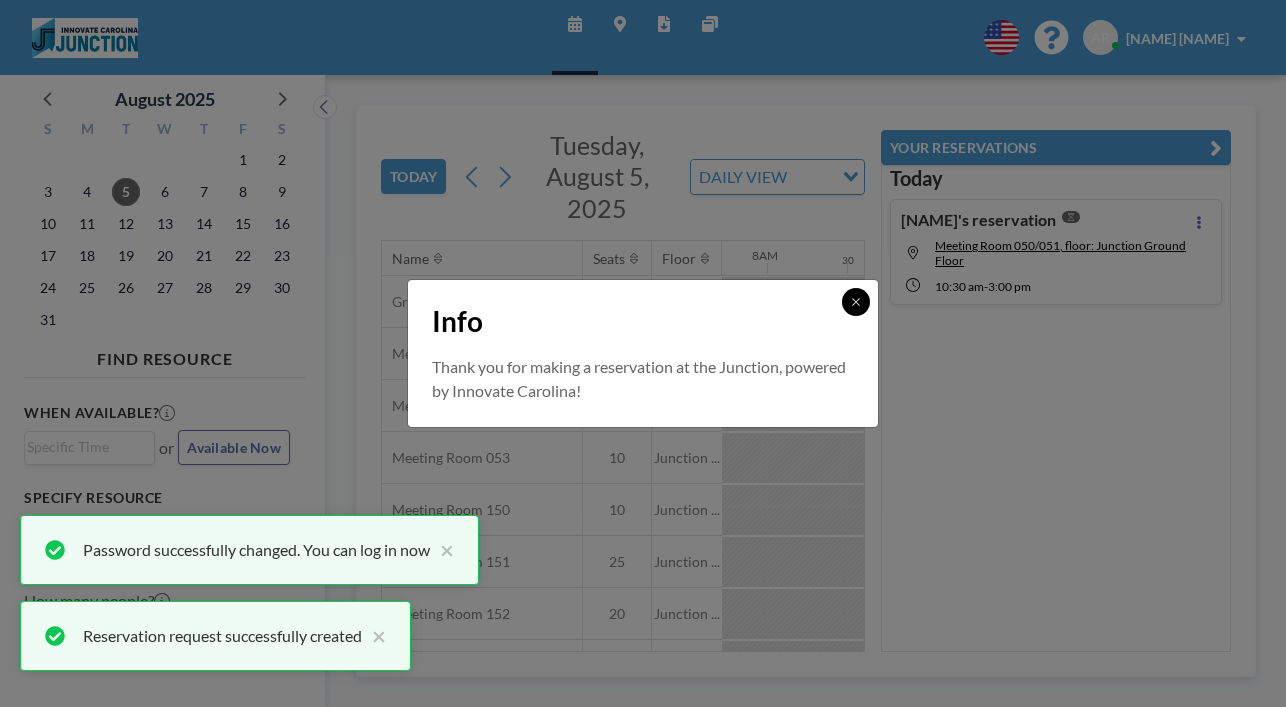 click 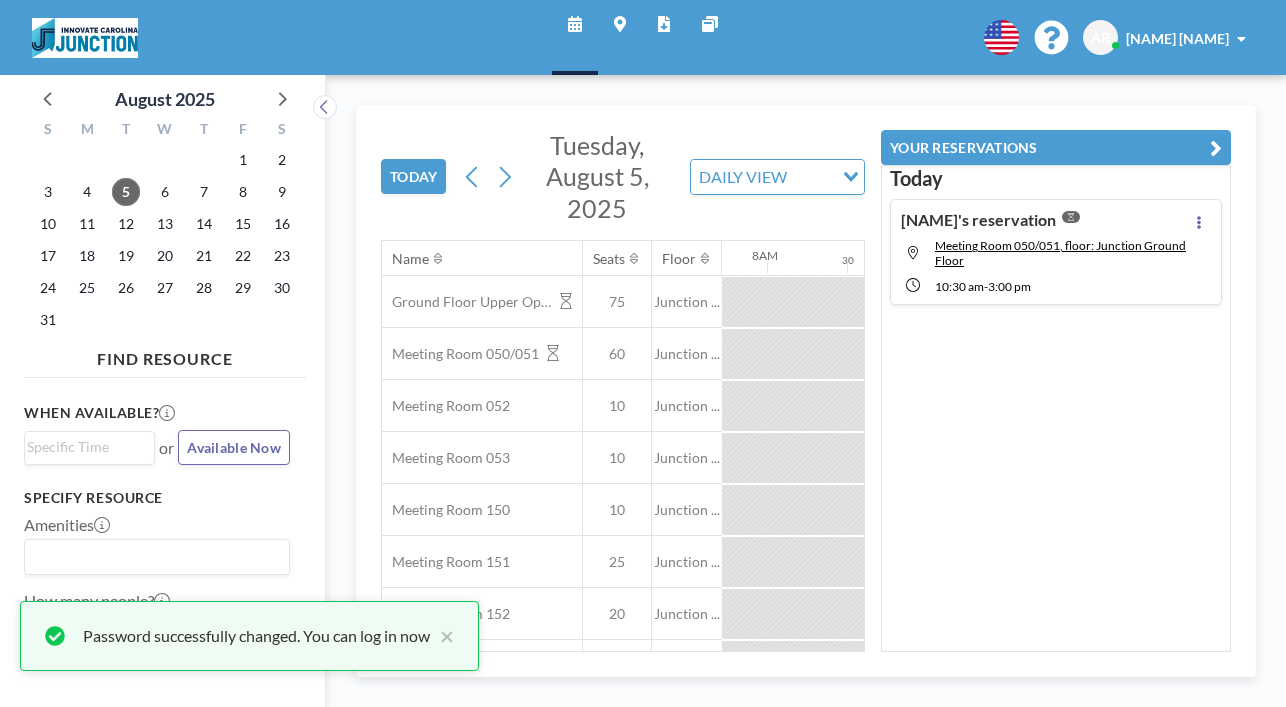 click at bounding box center (1216, 148) 